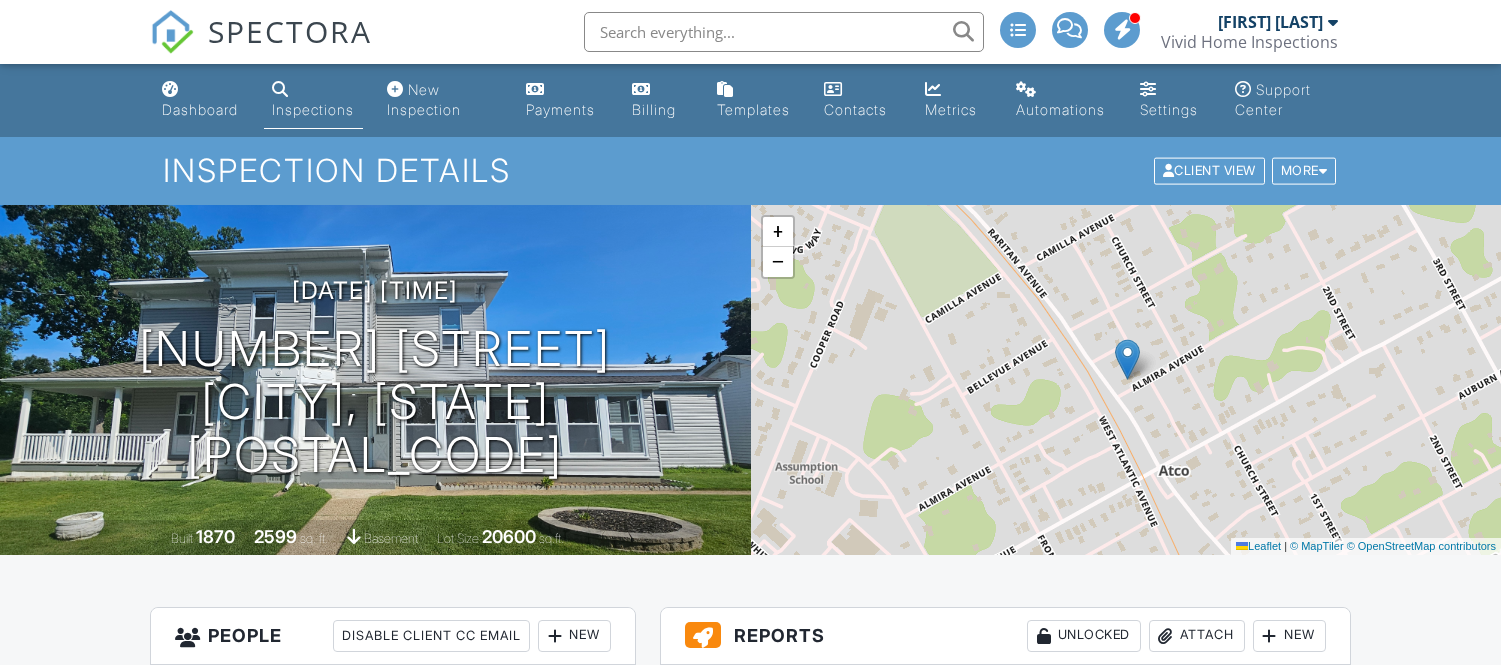 scroll, scrollTop: 0, scrollLeft: 0, axis: both 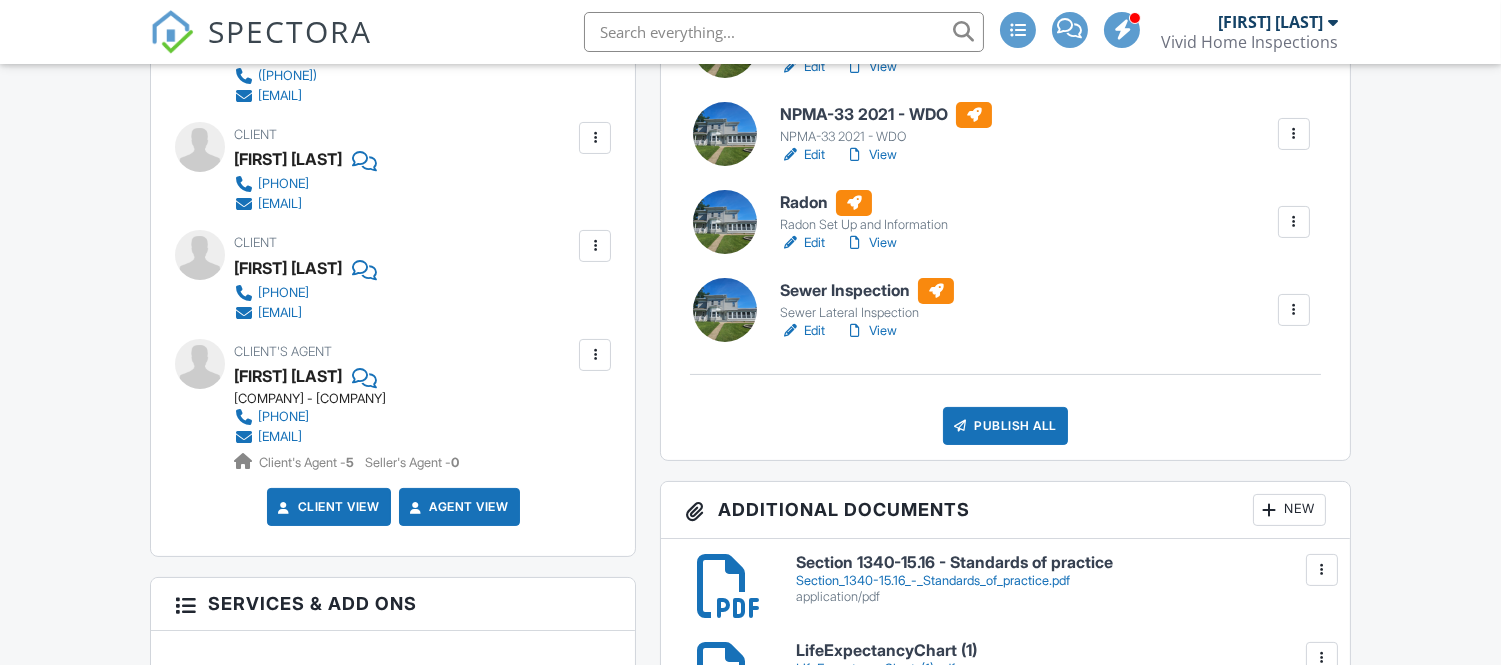 click on "Edit" at bounding box center (802, 331) 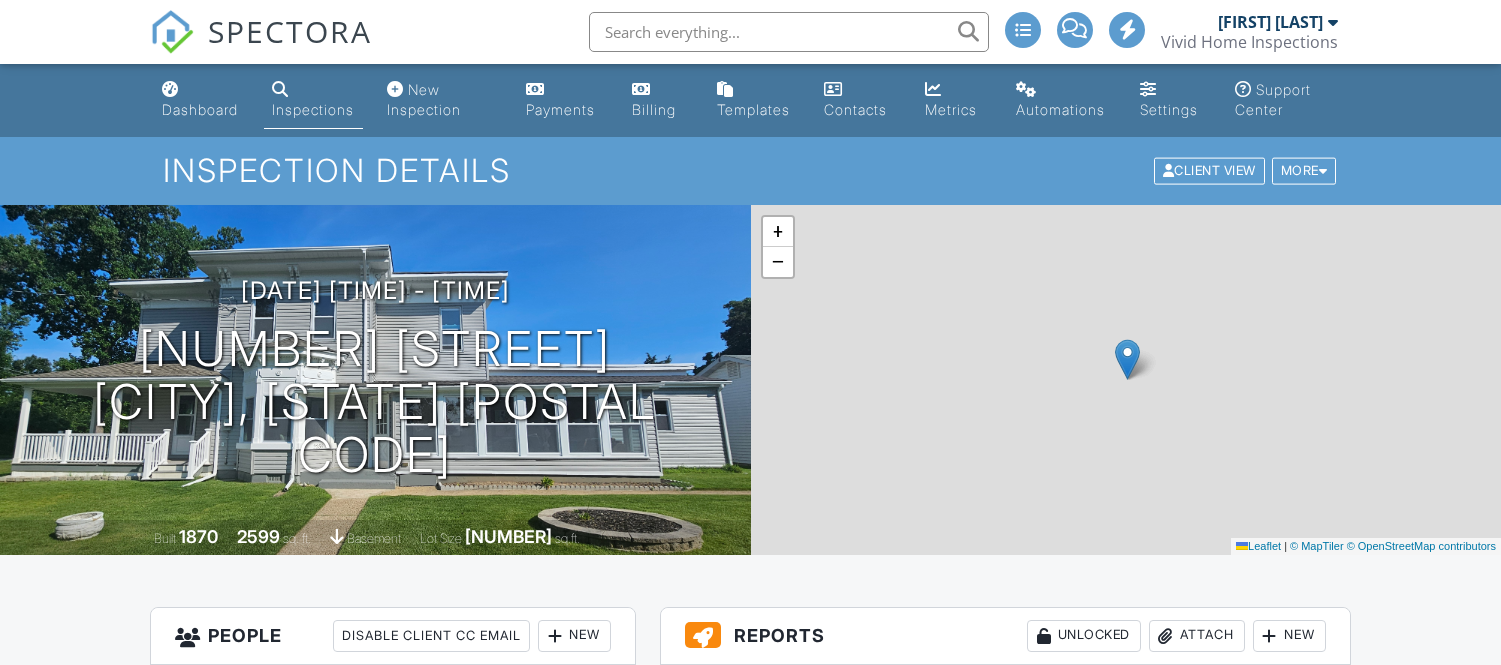 scroll, scrollTop: 555, scrollLeft: 0, axis: vertical 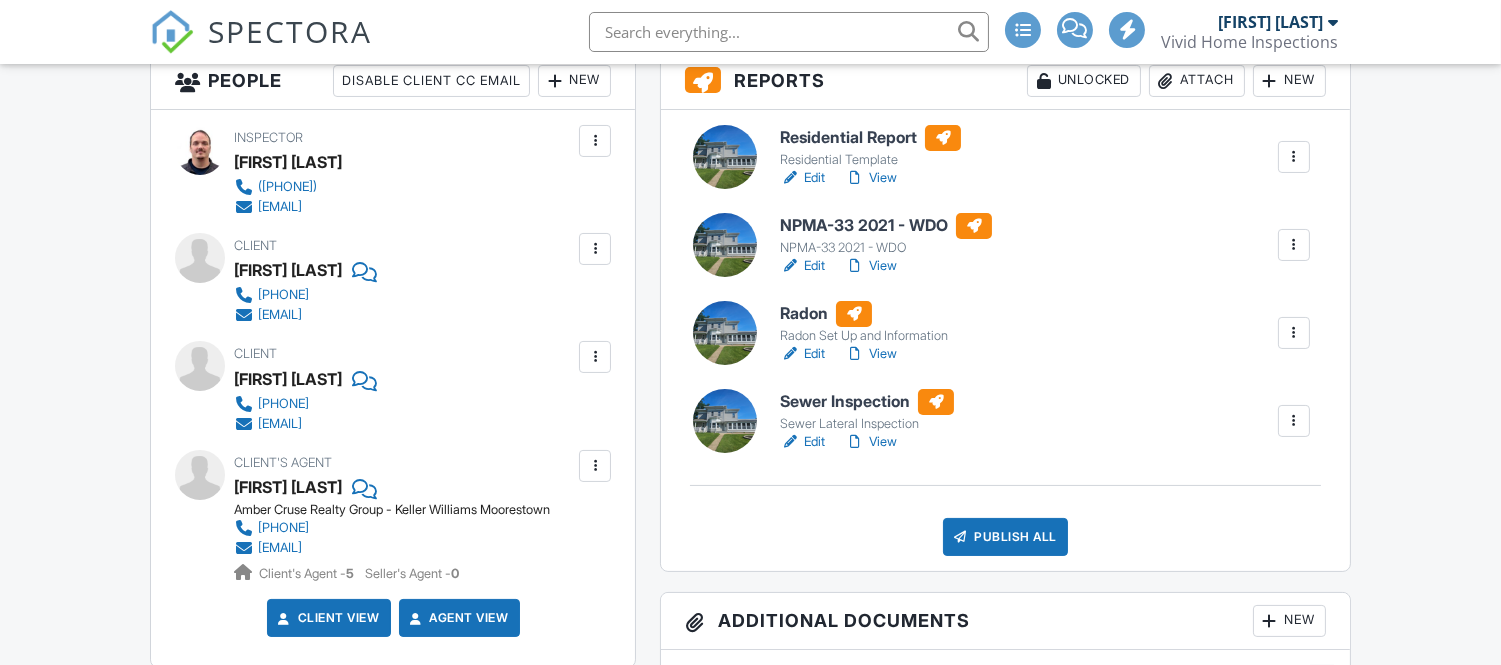 click on "Edit" at bounding box center [802, 354] 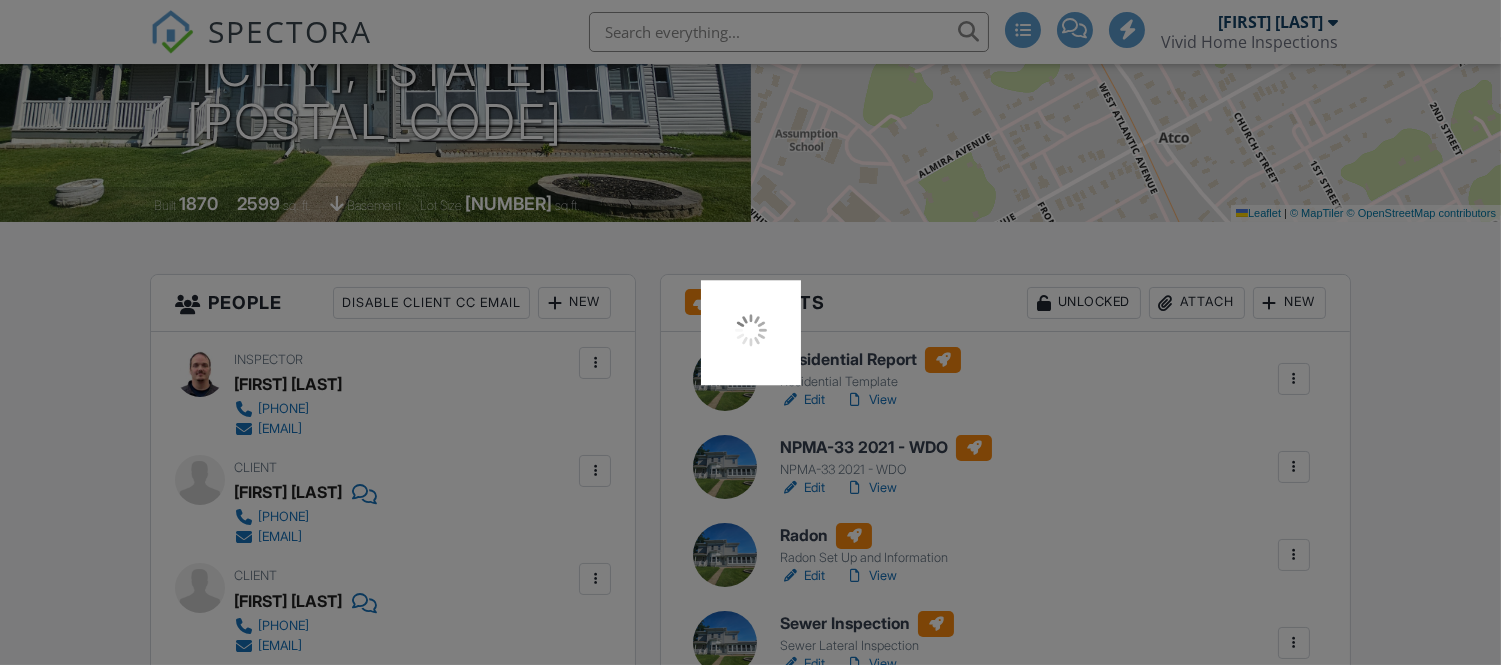 scroll, scrollTop: 333, scrollLeft: 0, axis: vertical 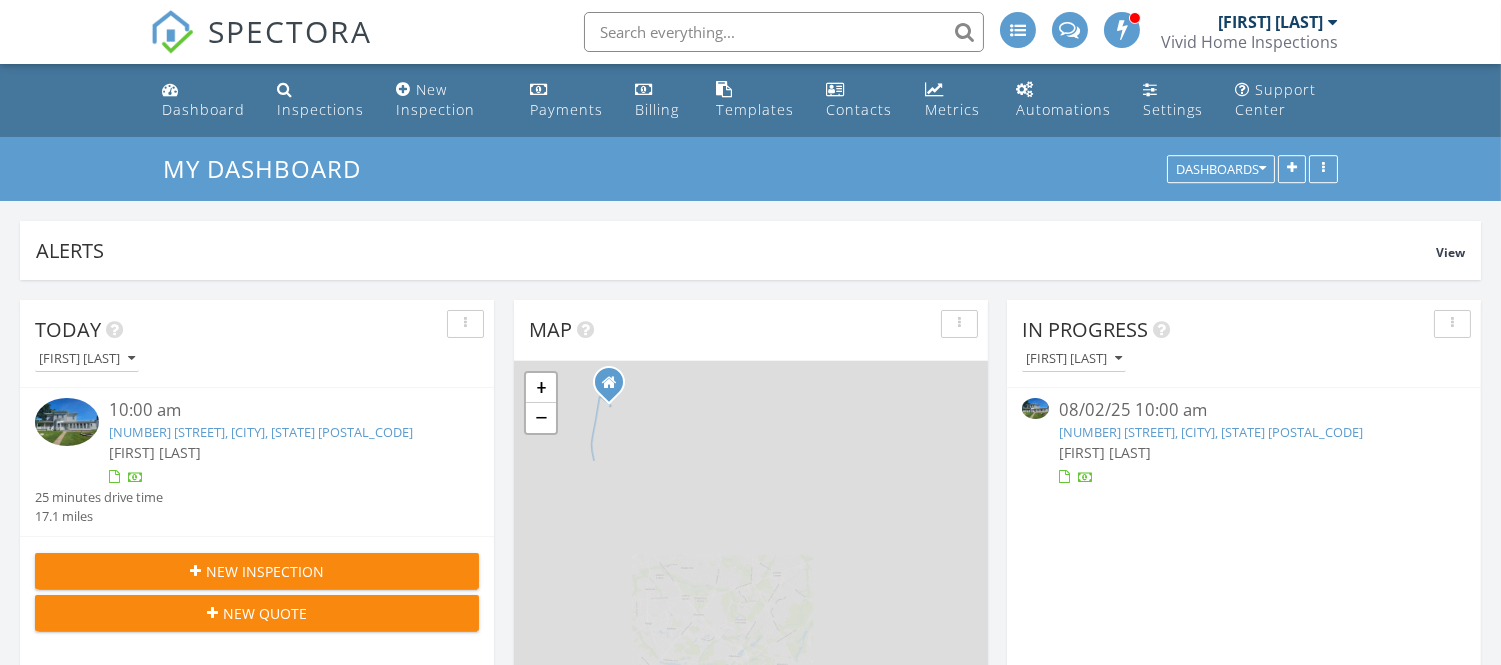 click on "2259 Almira Ave, Waterford, NJ 08004" at bounding box center [1211, 432] 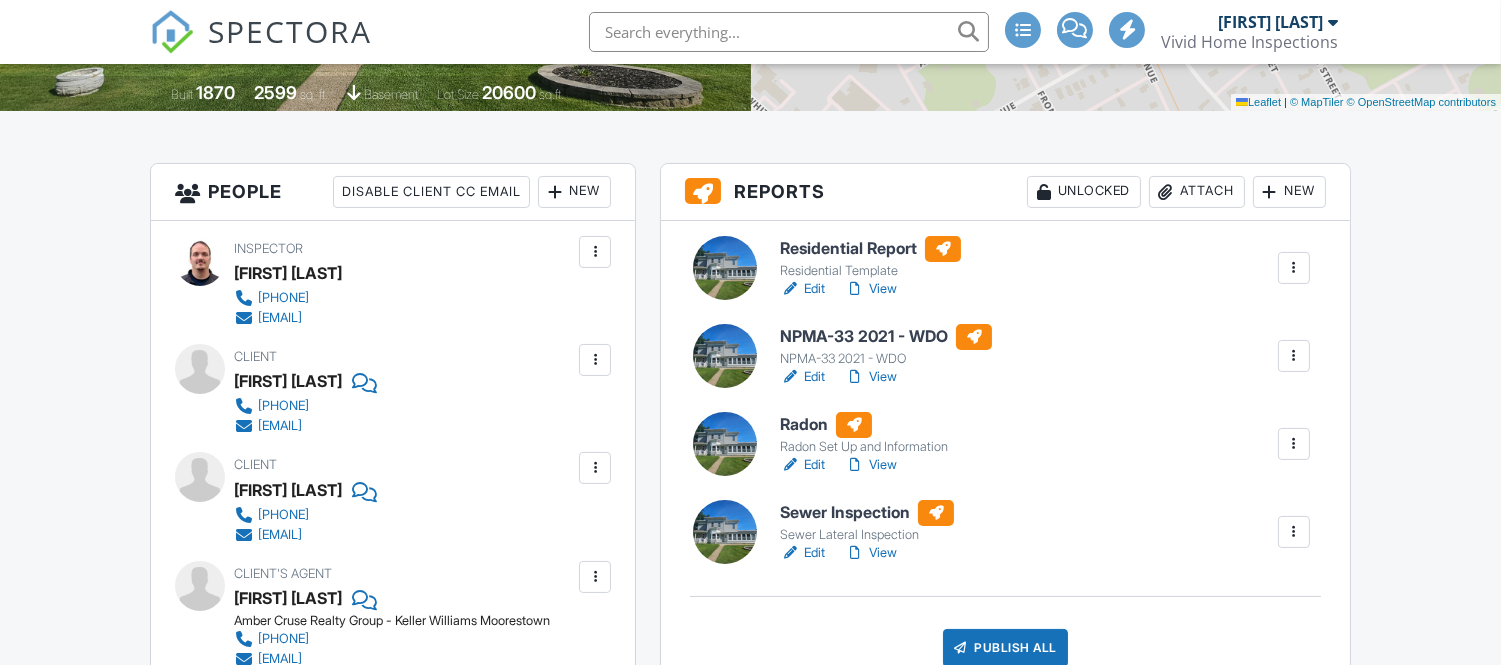 click on "Edit" at bounding box center [802, 289] 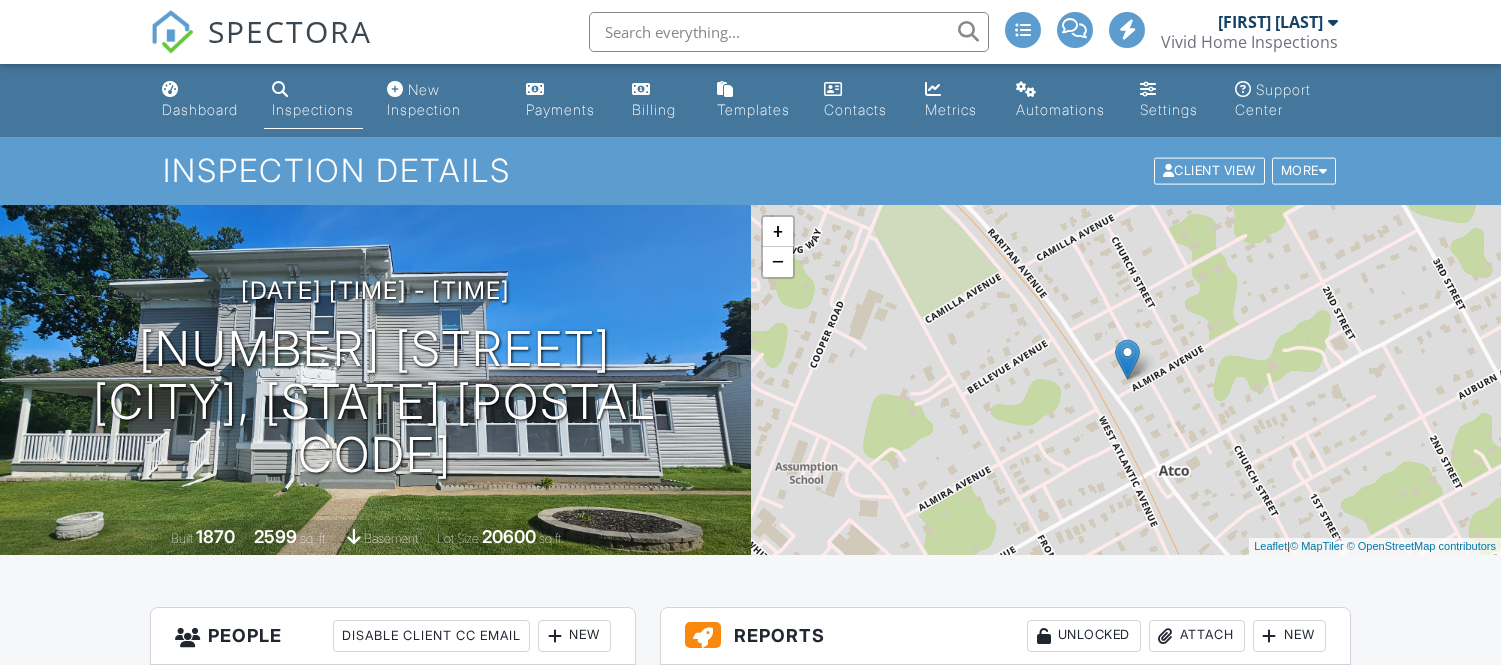 click on "Publish All" at bounding box center [1005, 1092] 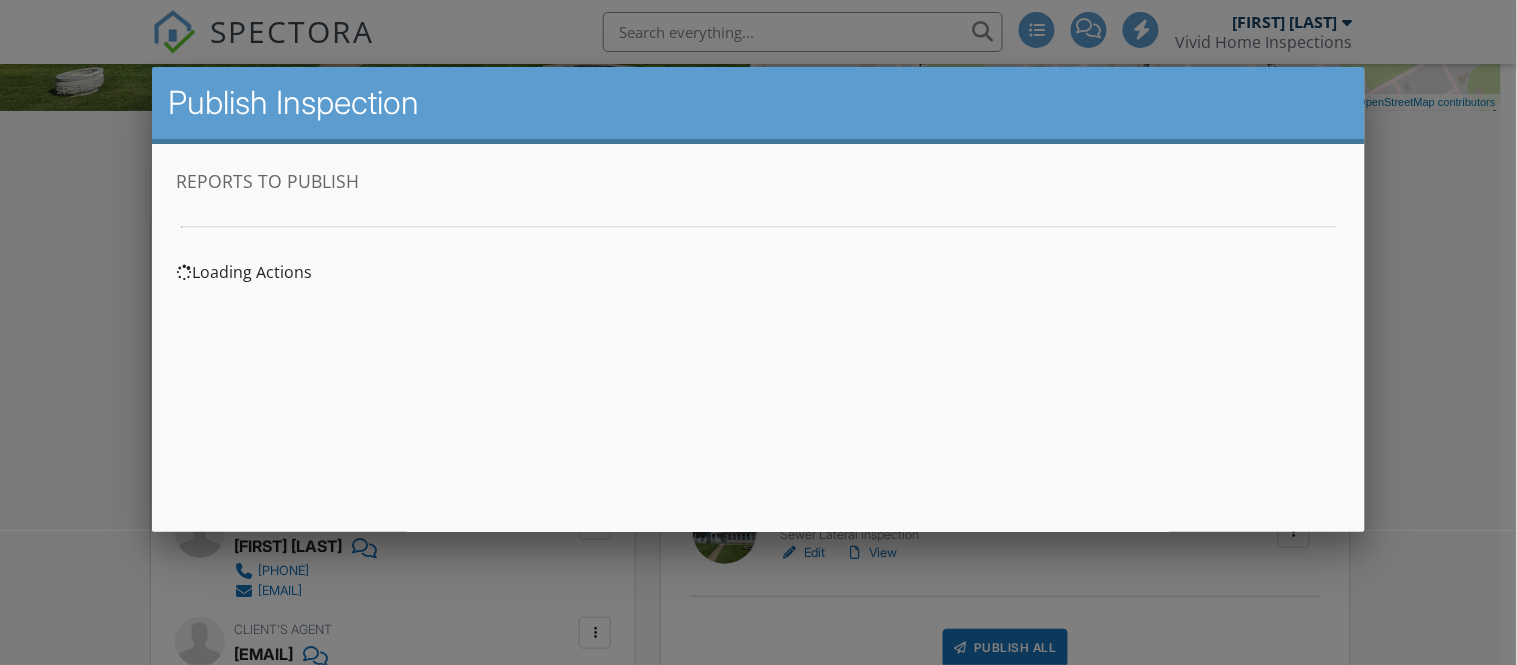 scroll, scrollTop: 0, scrollLeft: 0, axis: both 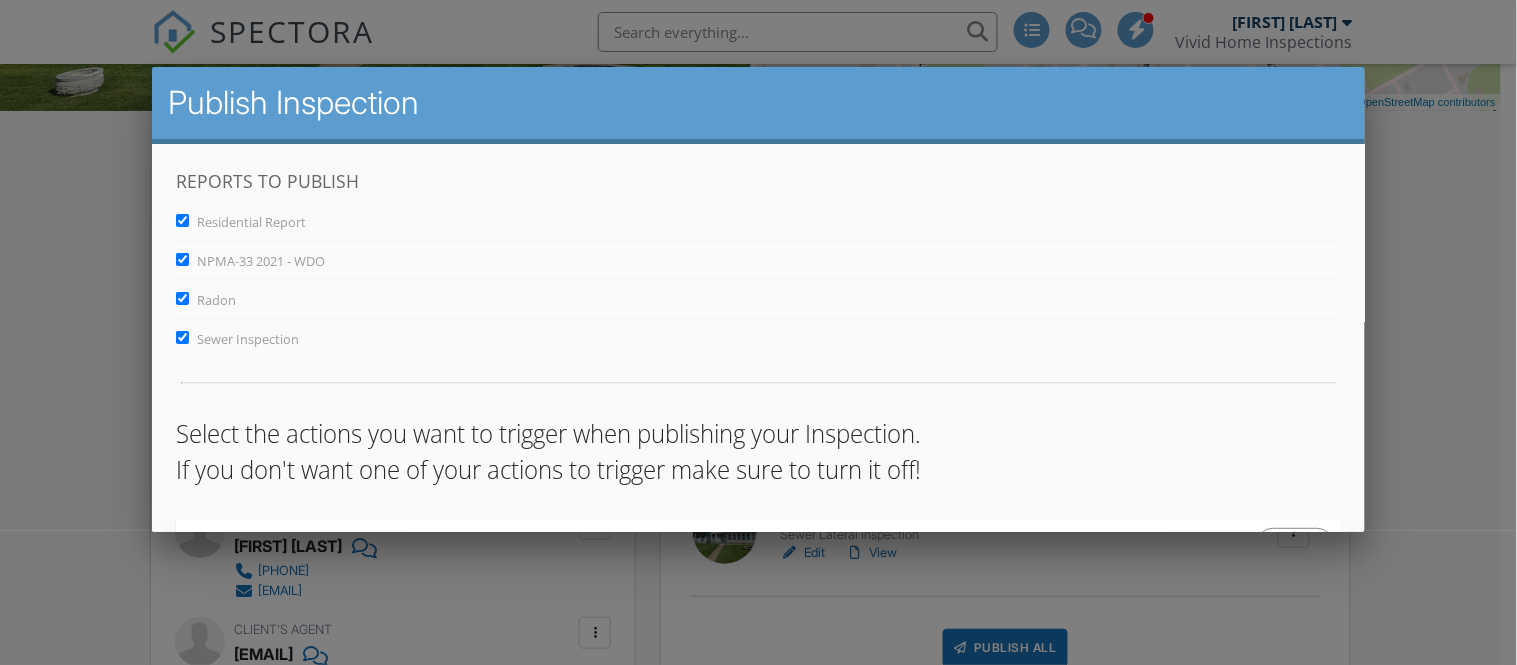 click on "Radon" at bounding box center [181, 297] 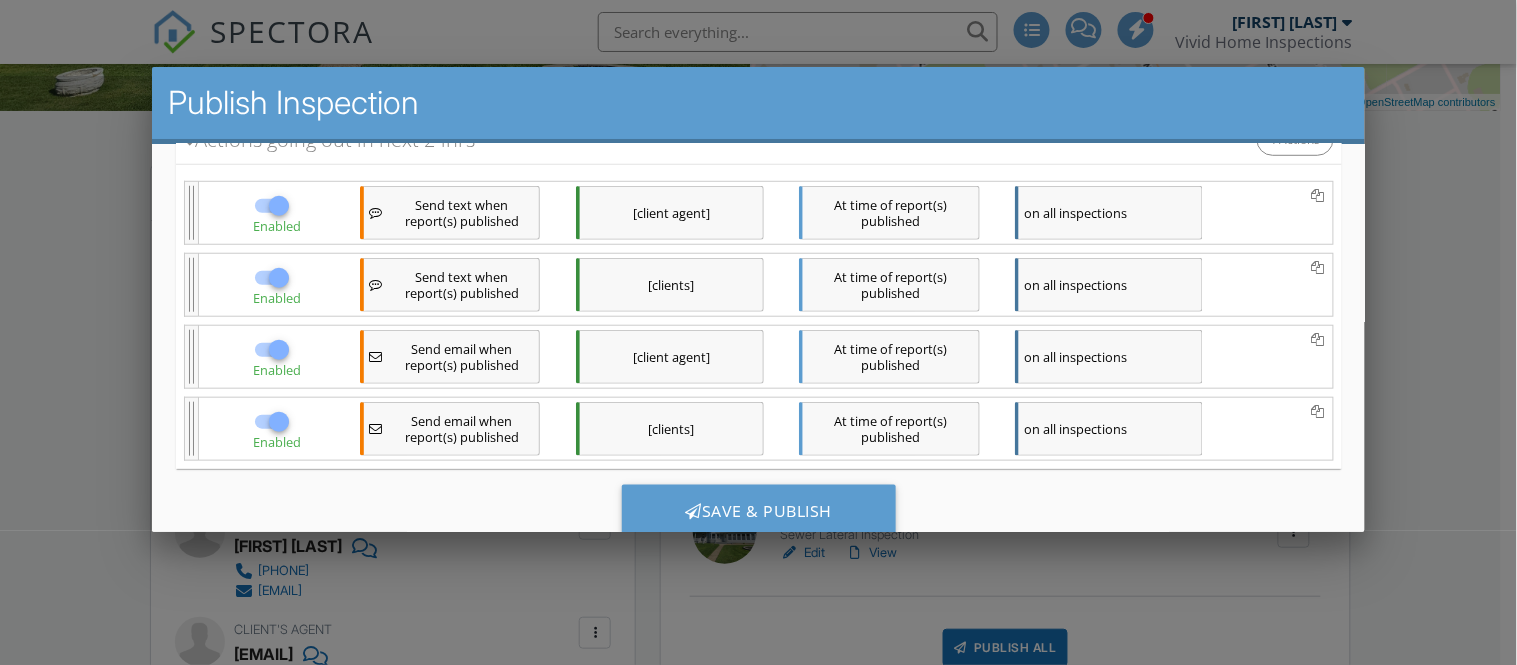 scroll, scrollTop: 457, scrollLeft: 0, axis: vertical 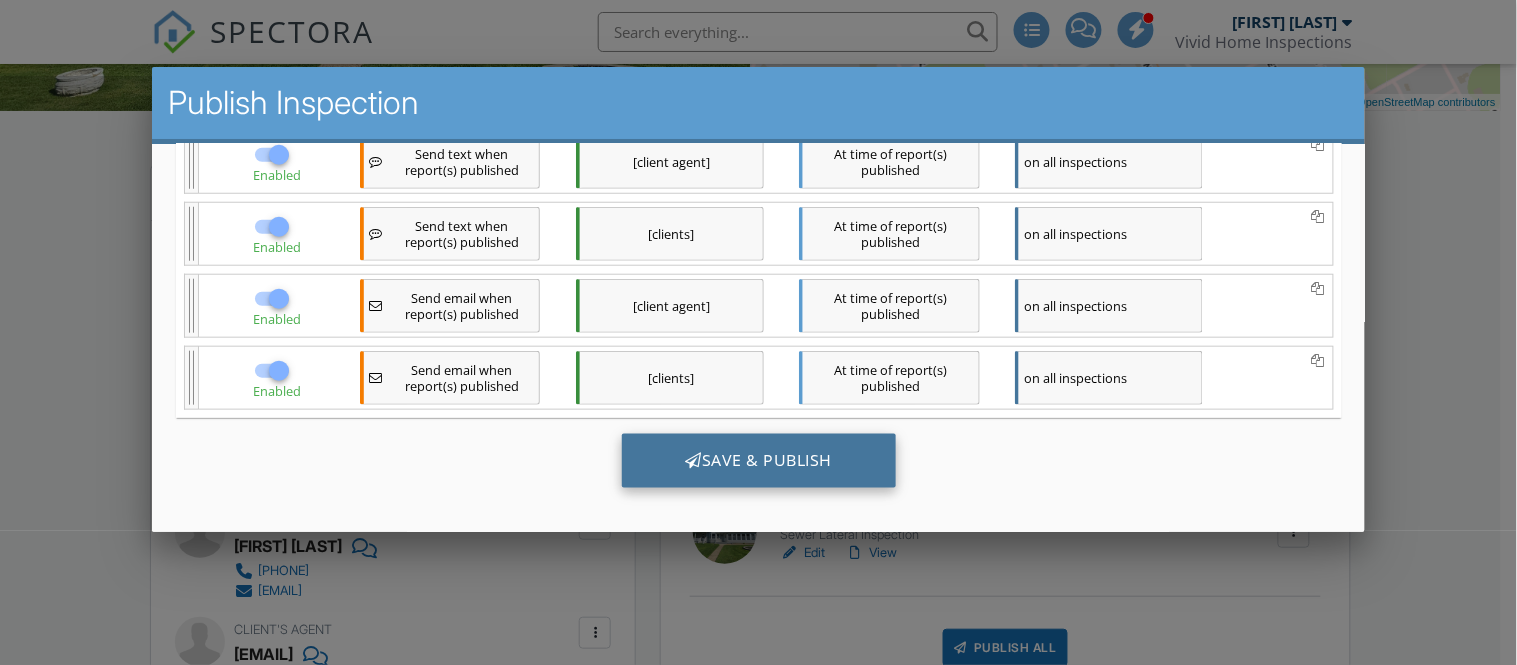 click on "Save & Publish" at bounding box center [758, 460] 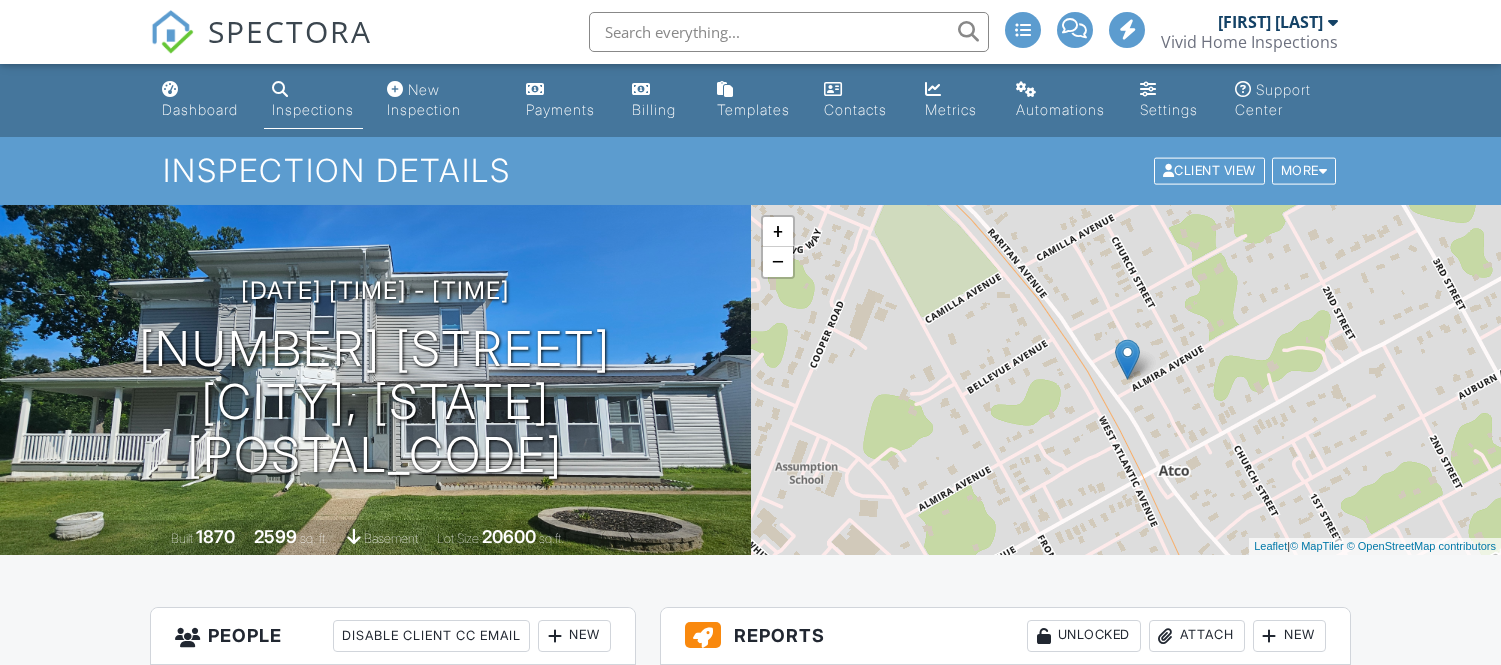 scroll, scrollTop: 0, scrollLeft: 0, axis: both 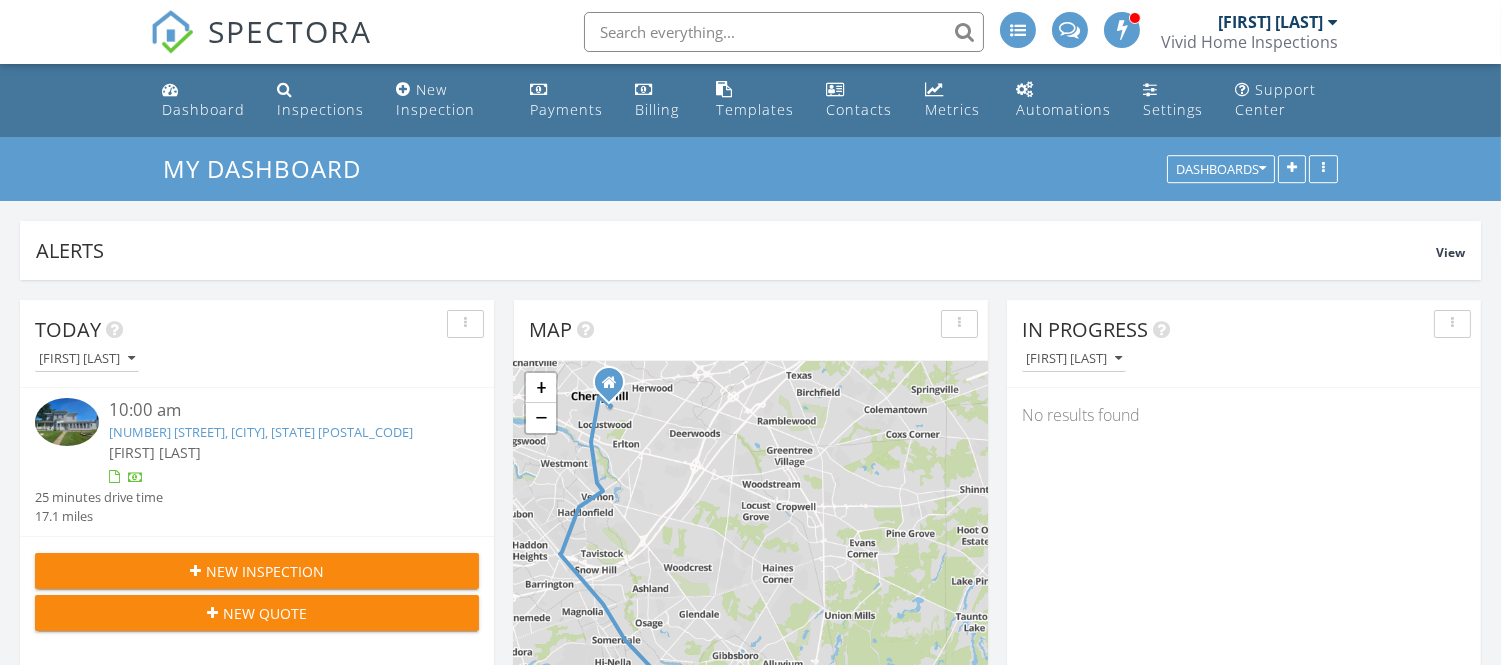 click on "2259 Almira Ave, Waterford, NJ 08004" at bounding box center (261, 432) 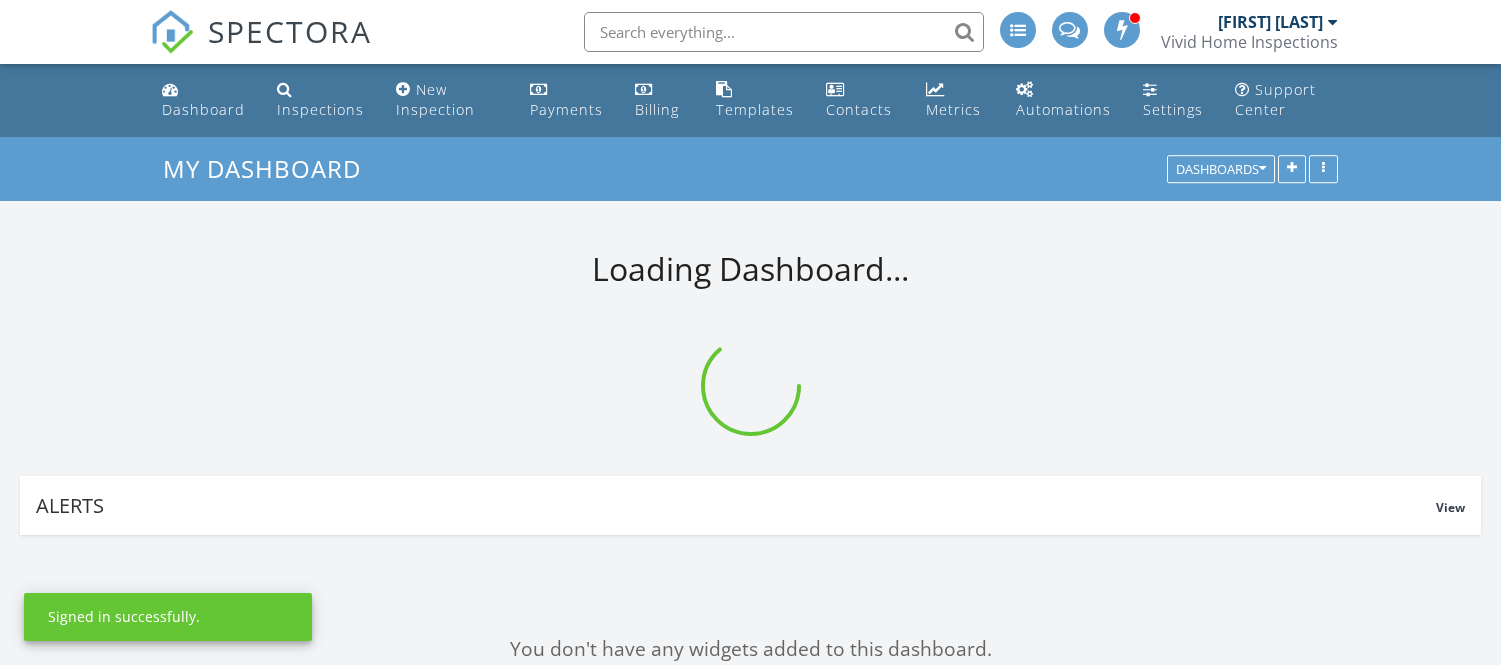 scroll, scrollTop: 0, scrollLeft: 0, axis: both 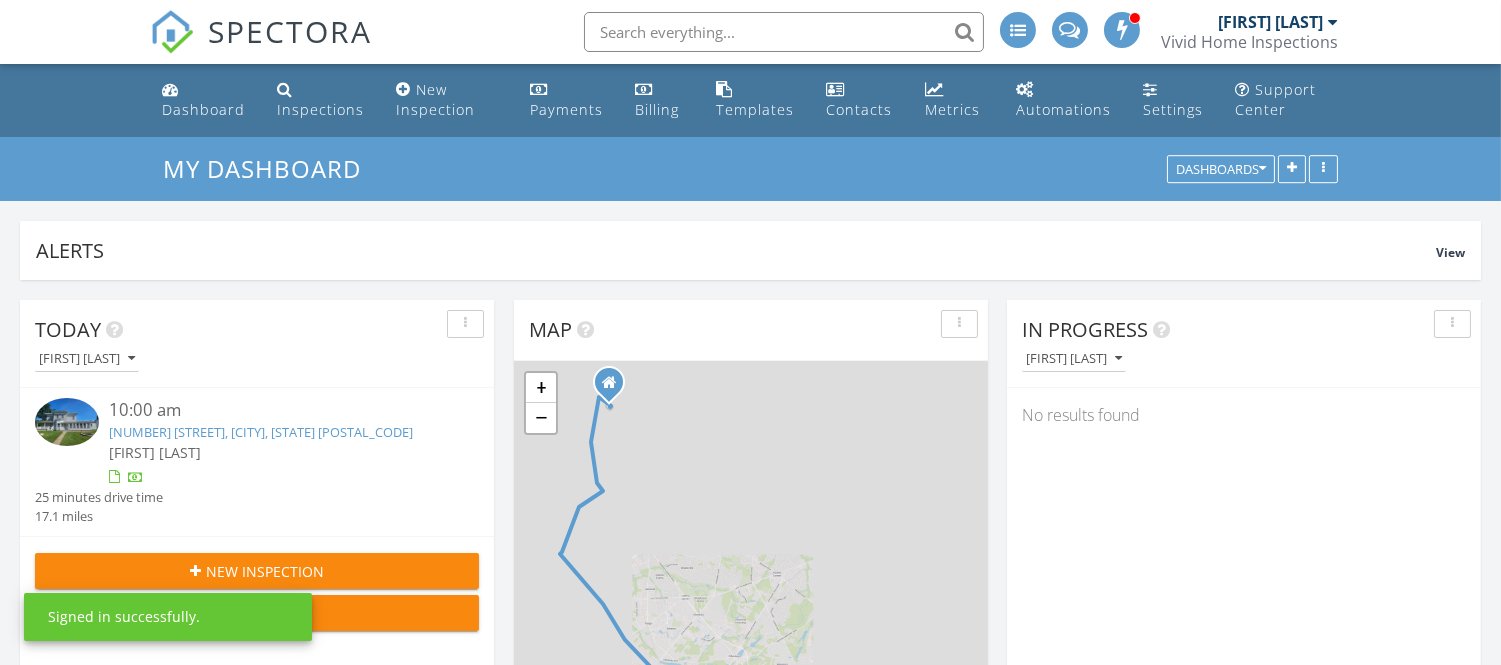 click on "2259 Almira Ave, Waterford, NJ 08004" at bounding box center (261, 432) 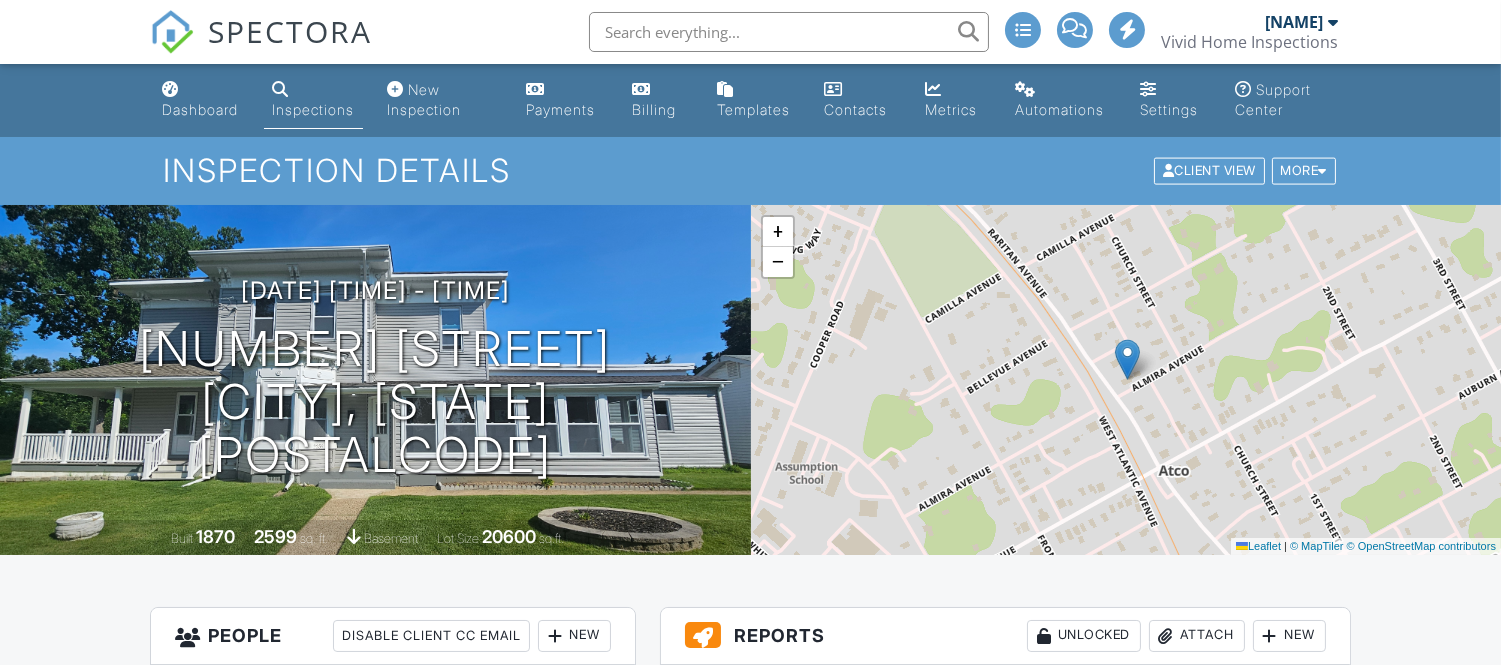 scroll, scrollTop: 555, scrollLeft: 0, axis: vertical 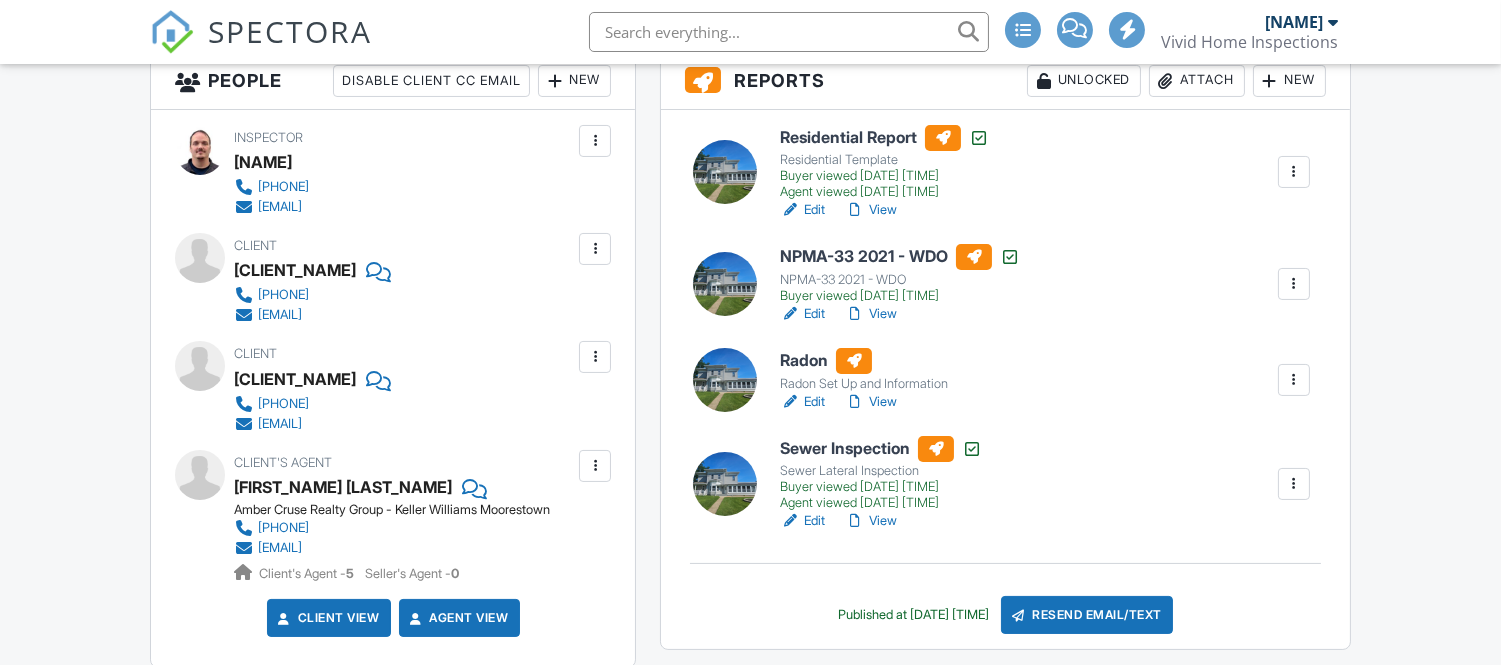 click on "Resend Email/Text" at bounding box center (1087, 615) 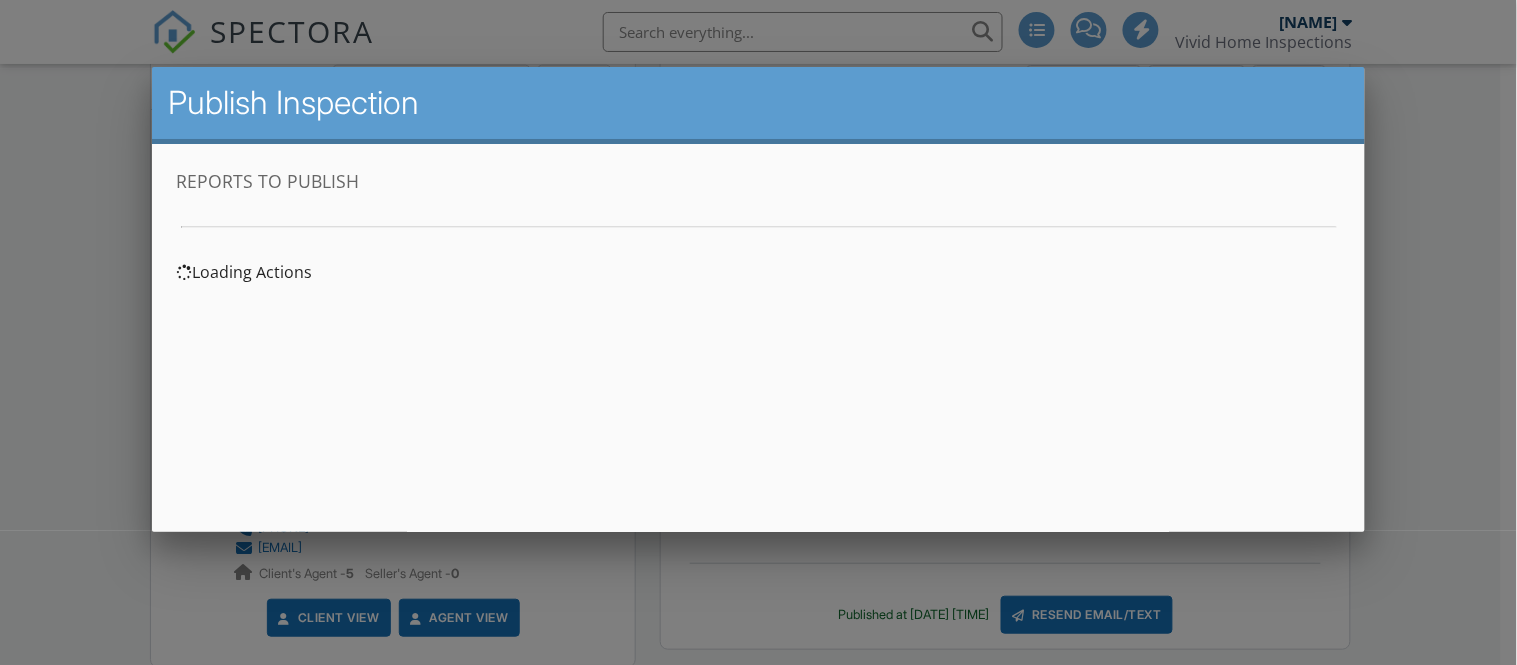 scroll, scrollTop: 0, scrollLeft: 0, axis: both 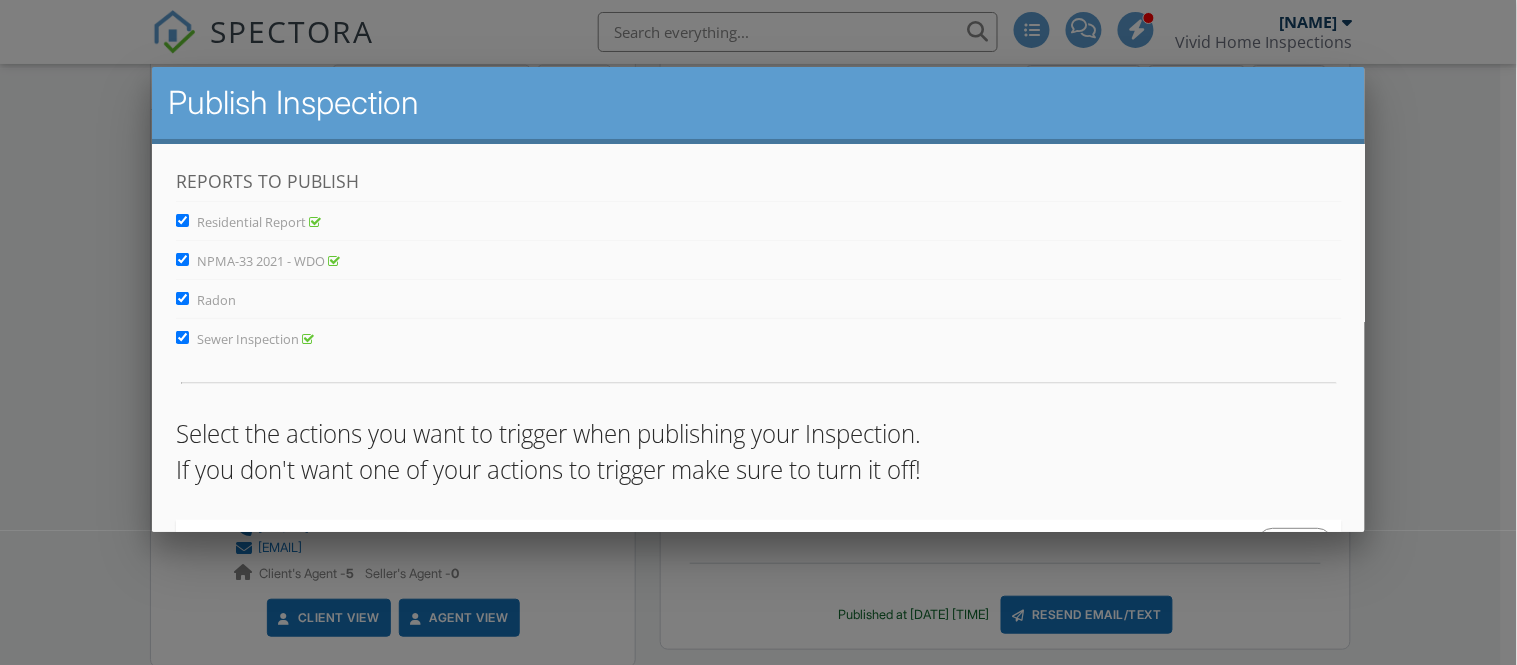 click on "NPMA-33 2021 - WDO" at bounding box center [181, 258] 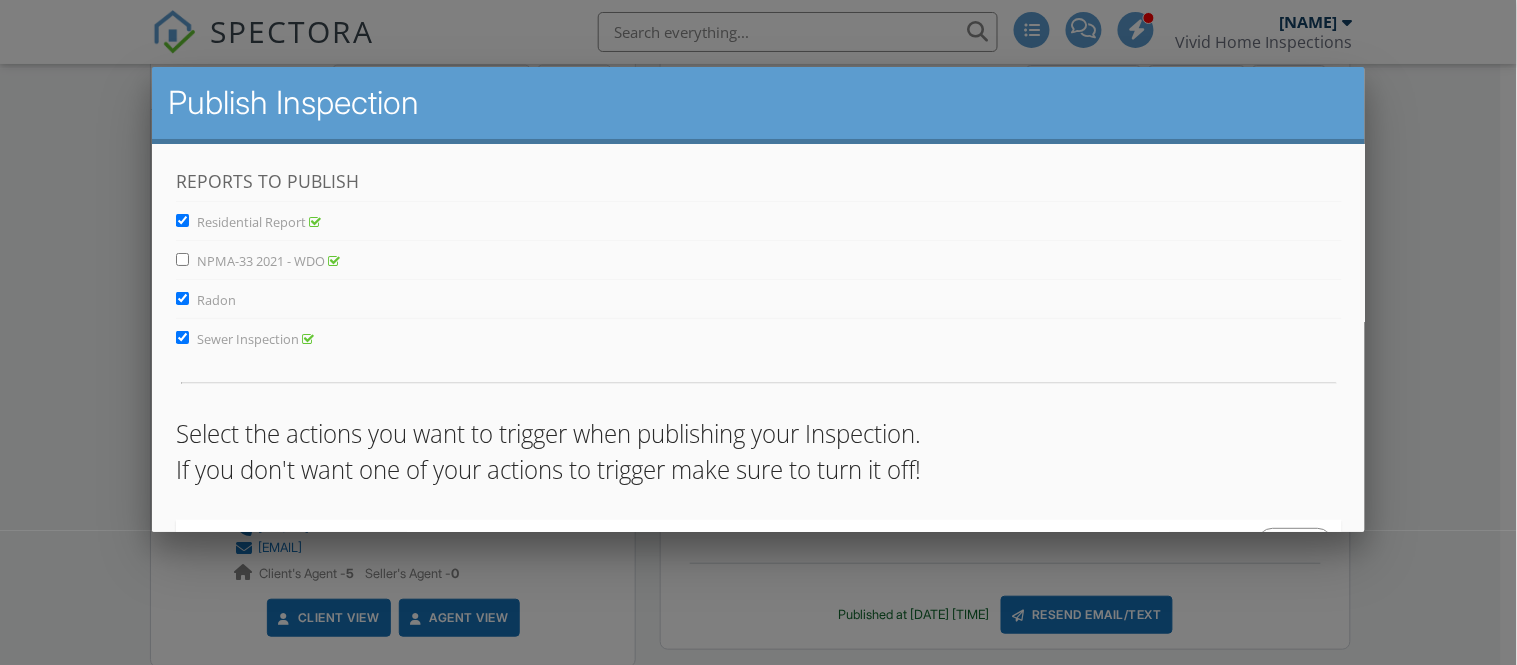 click on "Radon" at bounding box center (181, 297) 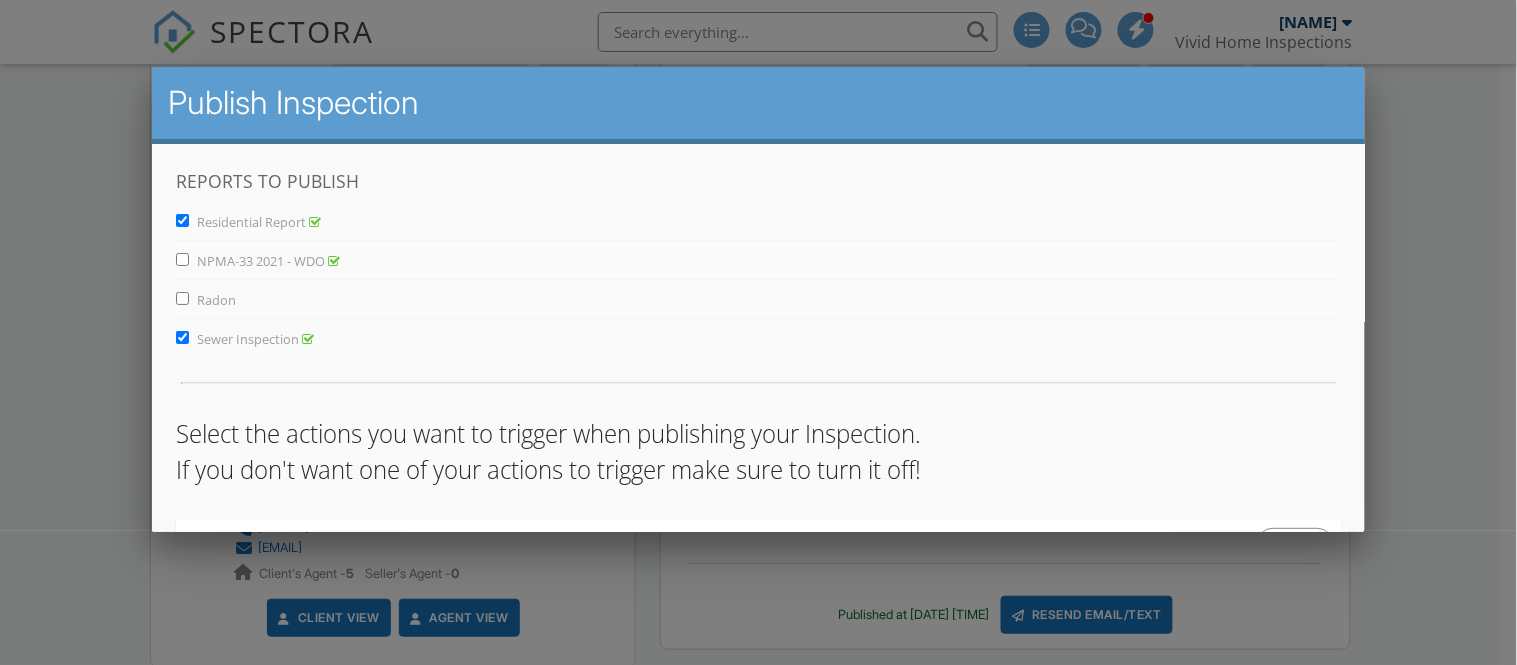 click on "Sewer Inspection" at bounding box center (181, 336) 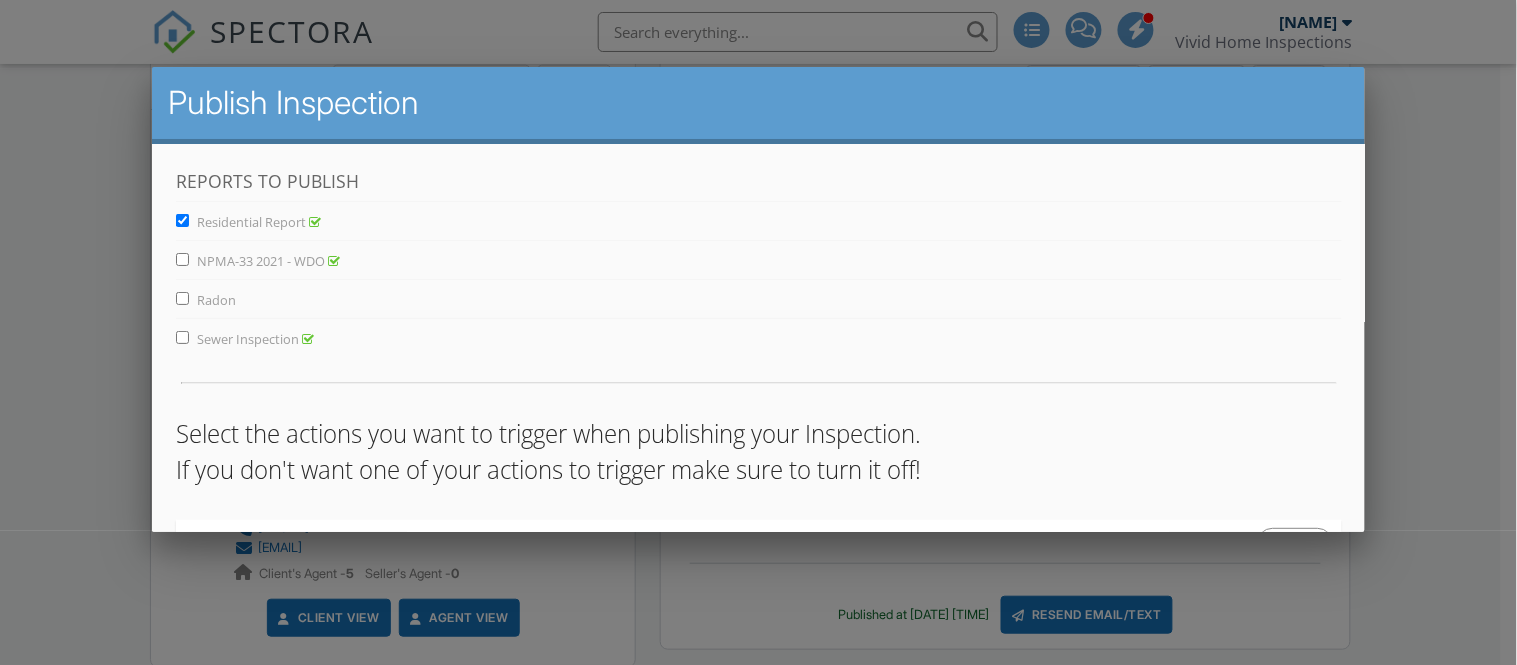 click on "Residential Report" at bounding box center [181, 219] 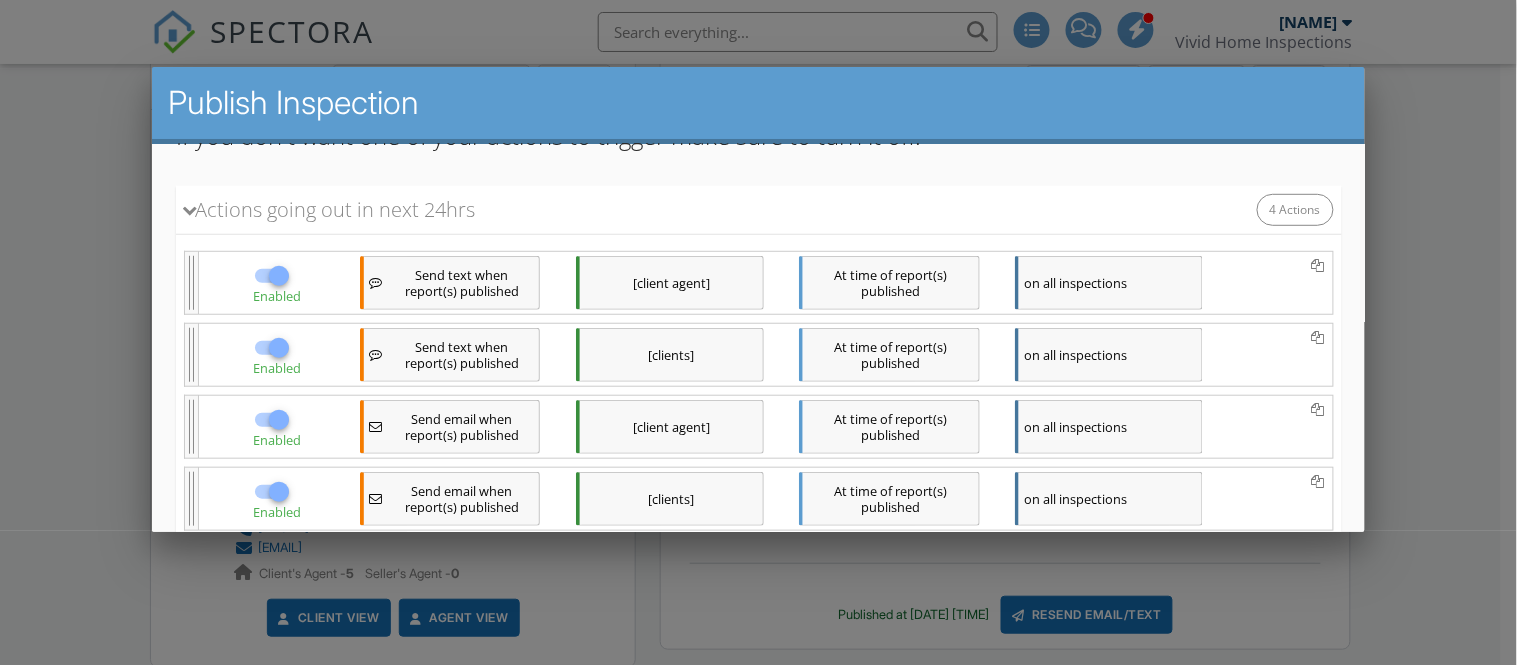 scroll, scrollTop: 457, scrollLeft: 0, axis: vertical 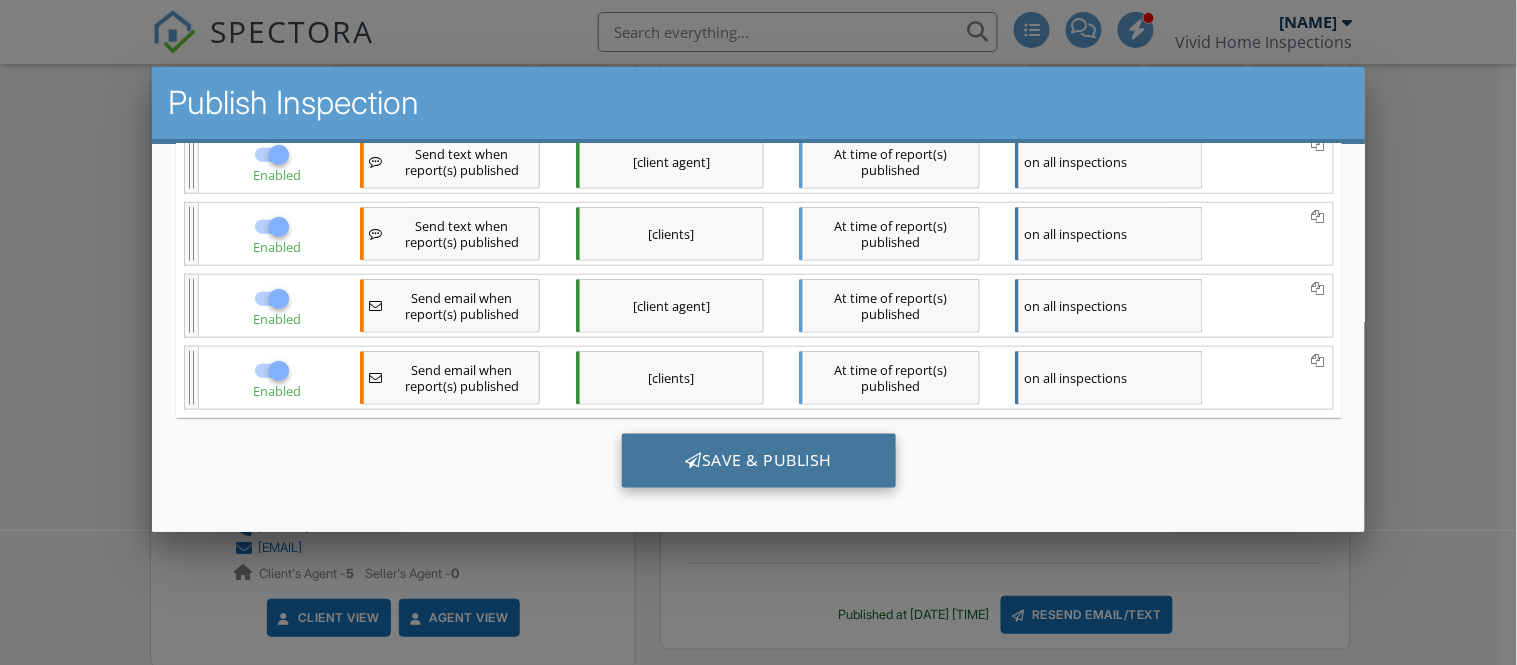 click on "Save & Publish" at bounding box center [758, 460] 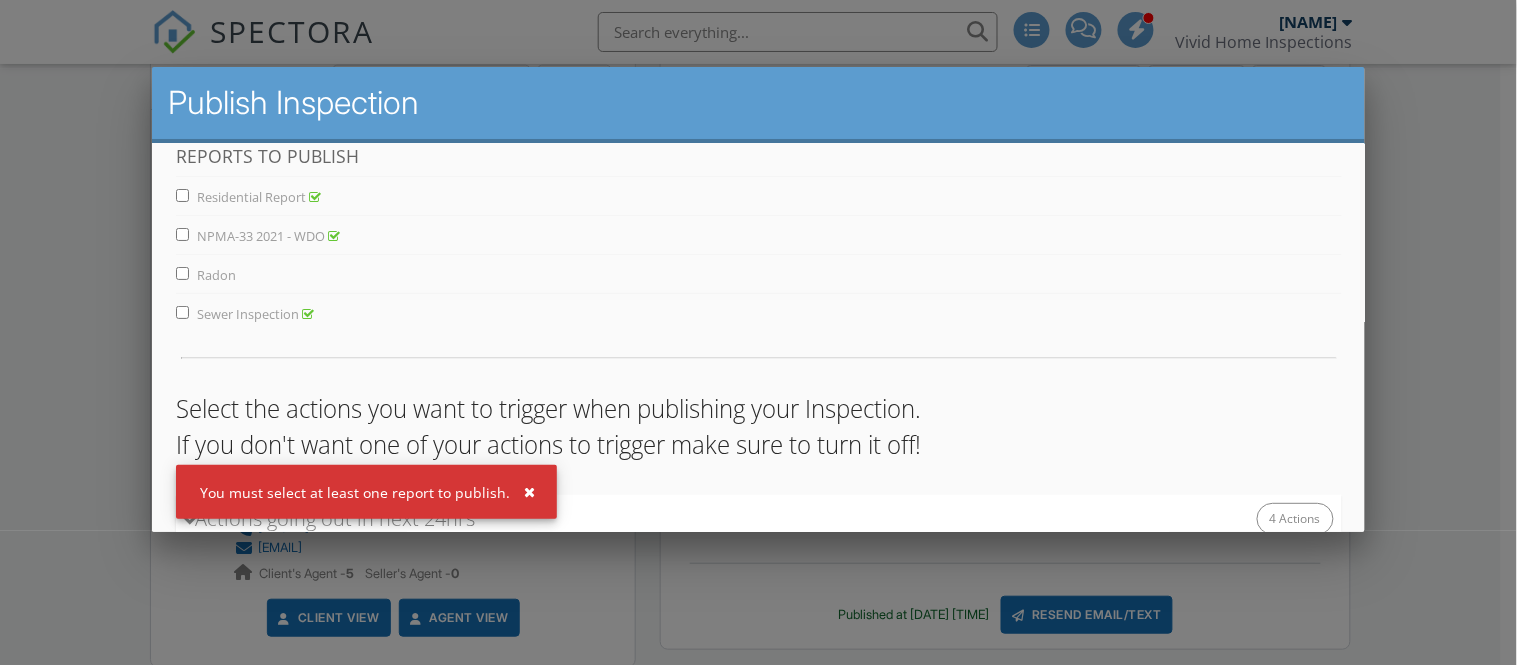 scroll, scrollTop: 0, scrollLeft: 0, axis: both 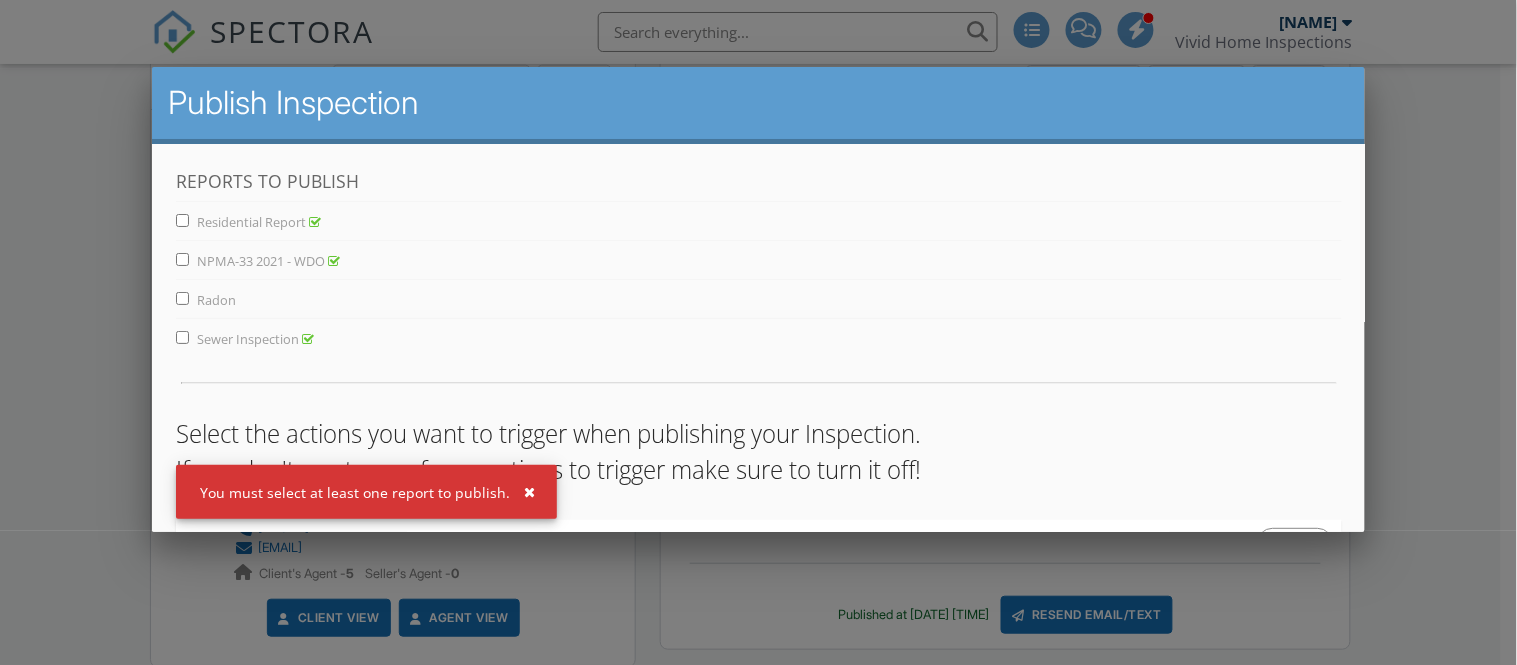 click on "Residential Report" at bounding box center [181, 219] 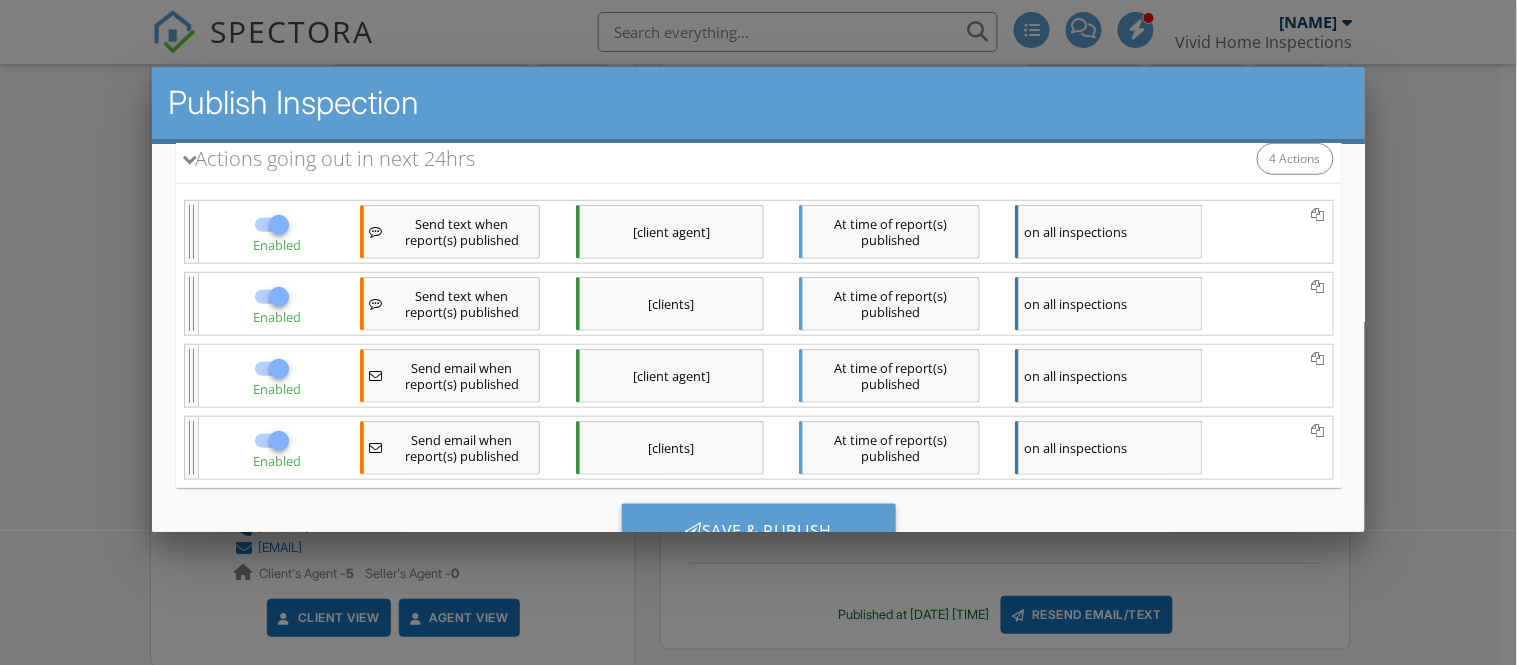 scroll, scrollTop: 346, scrollLeft: 0, axis: vertical 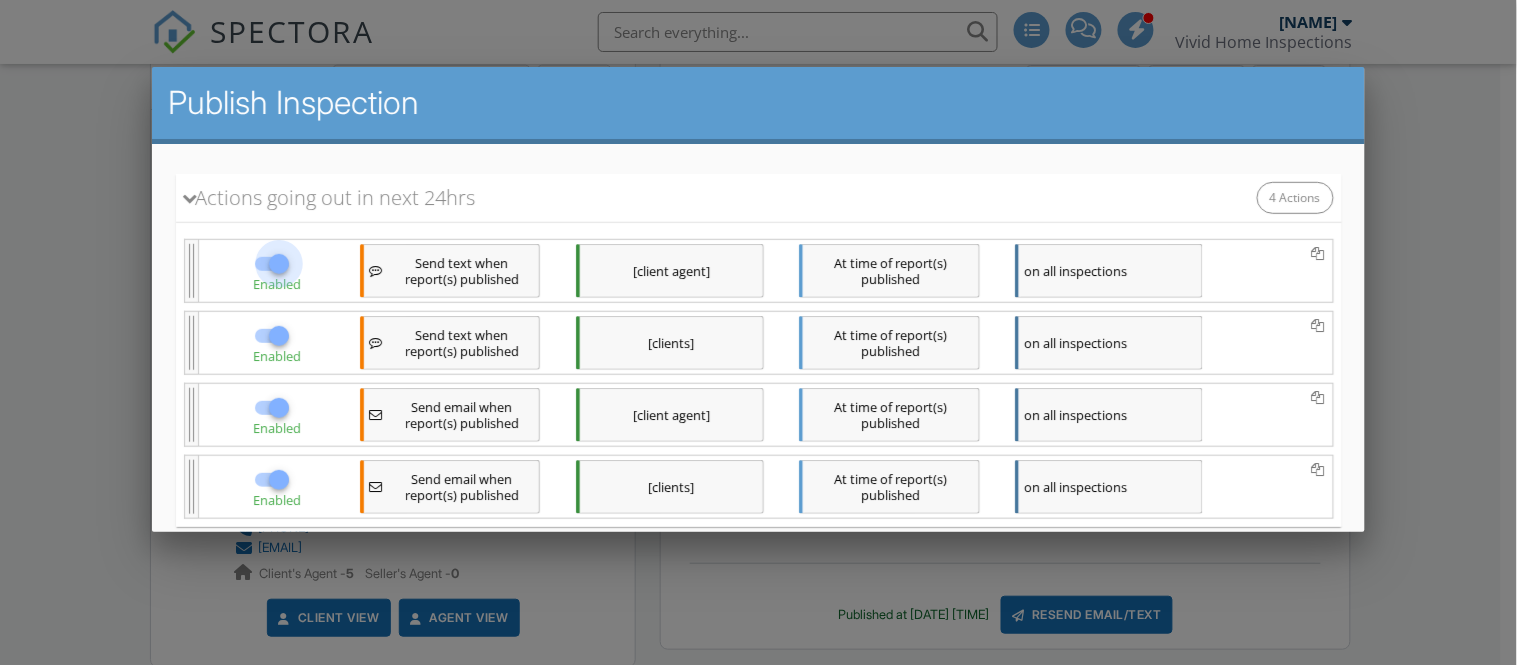 click at bounding box center [278, 263] 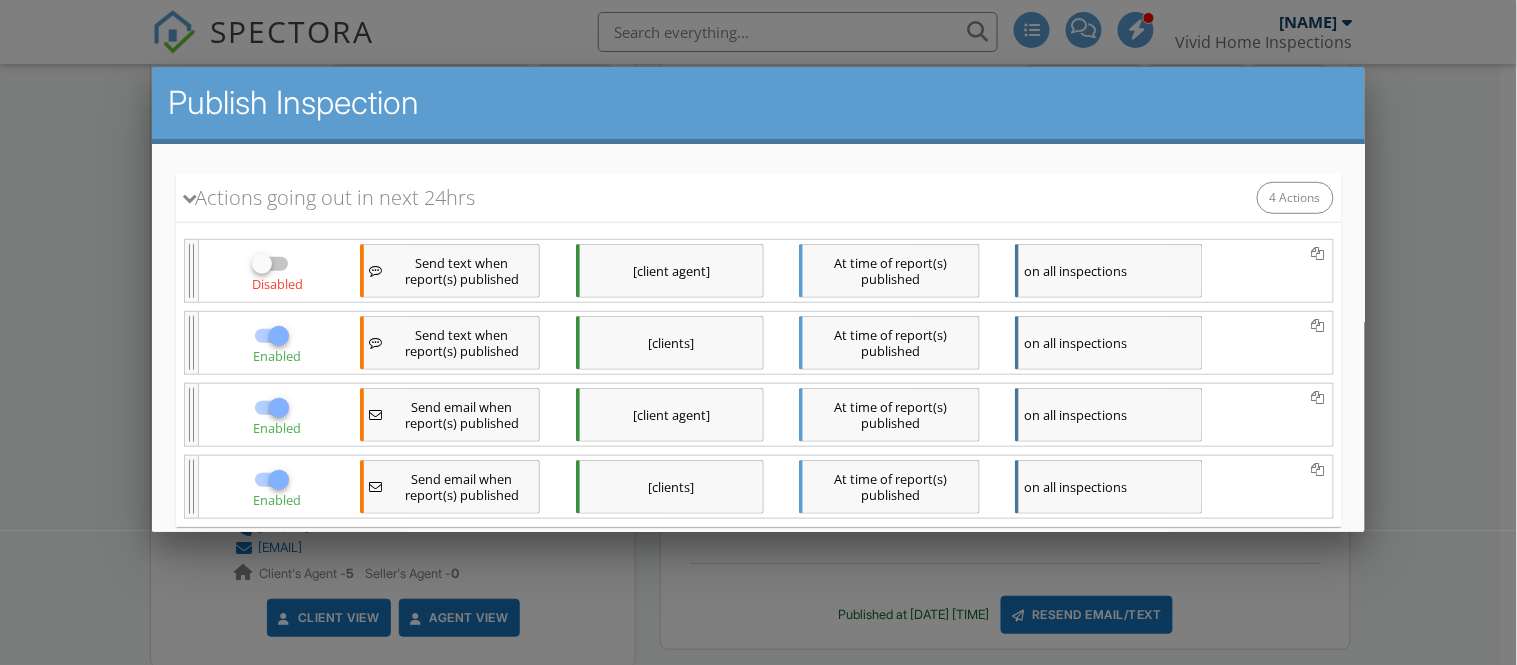 click at bounding box center (278, 335) 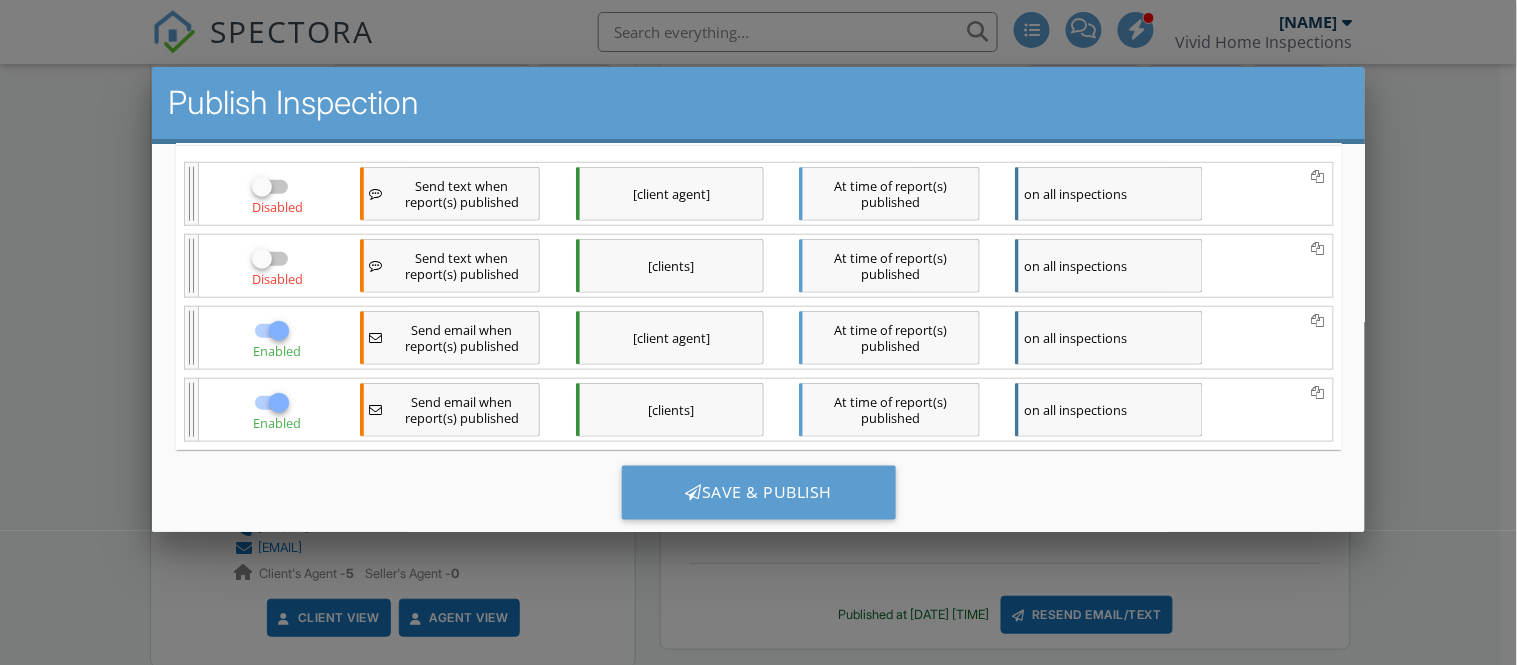 scroll, scrollTop: 457, scrollLeft: 0, axis: vertical 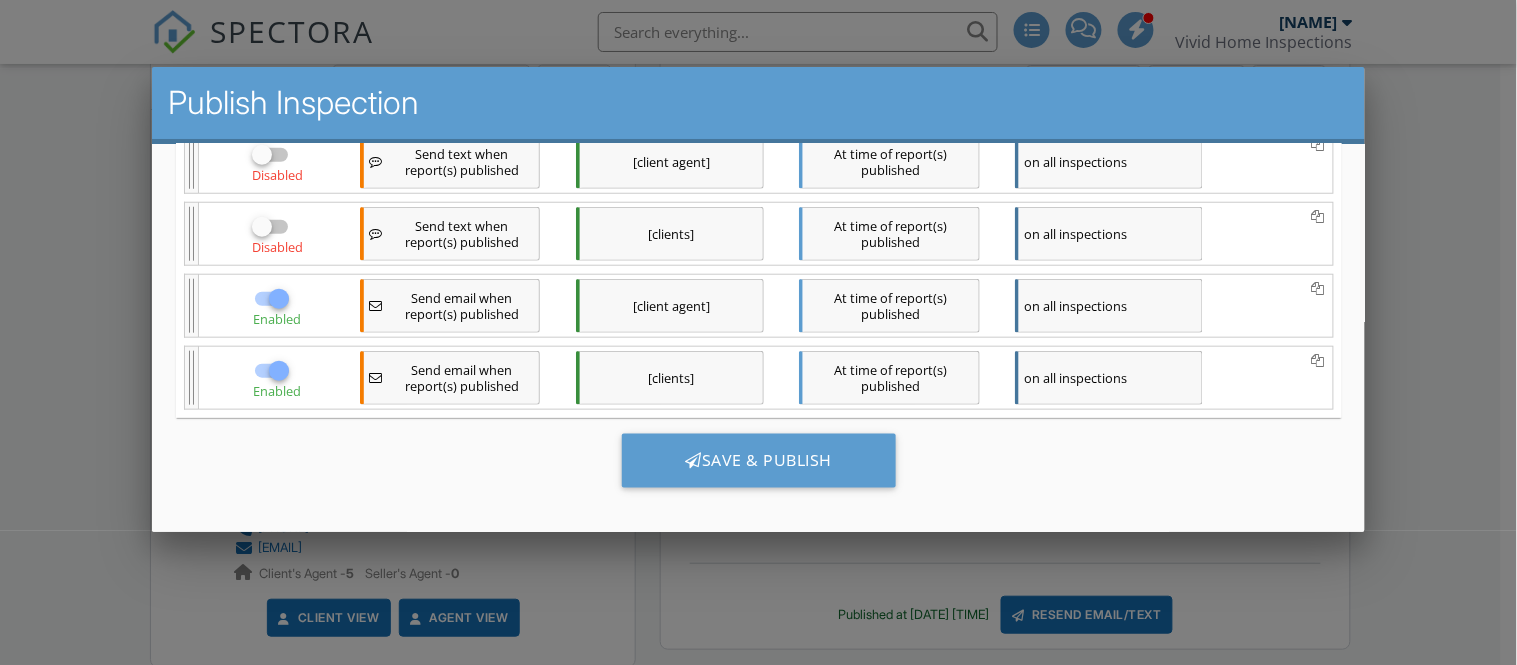 click at bounding box center (261, 226) 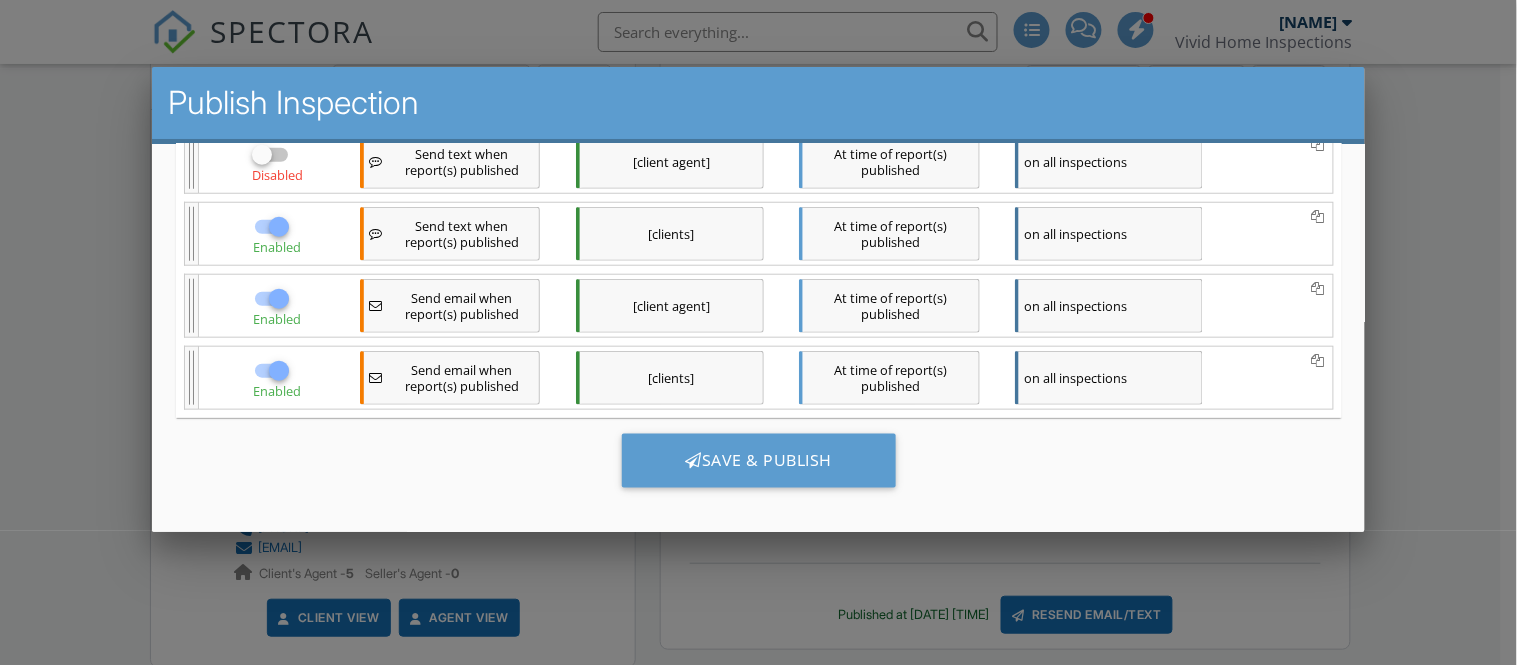 click at bounding box center [278, 370] 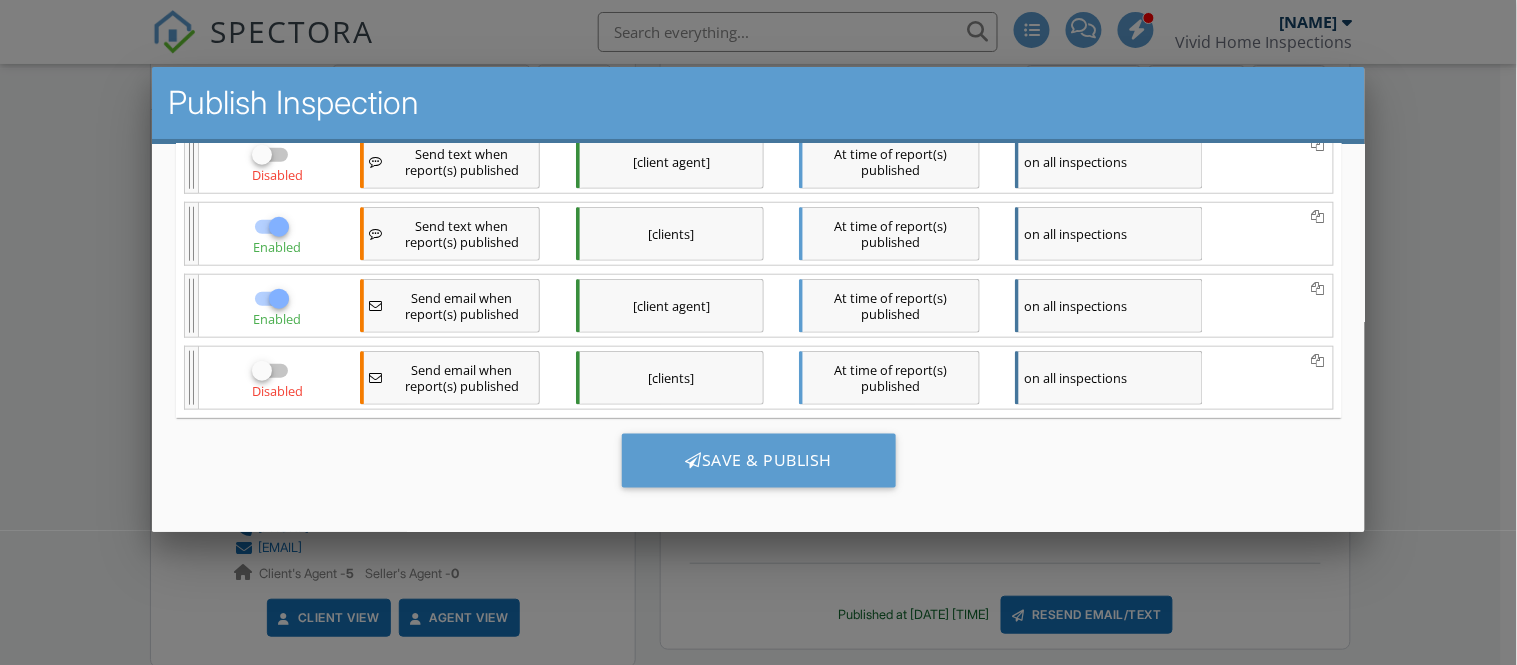 click at bounding box center (278, 298) 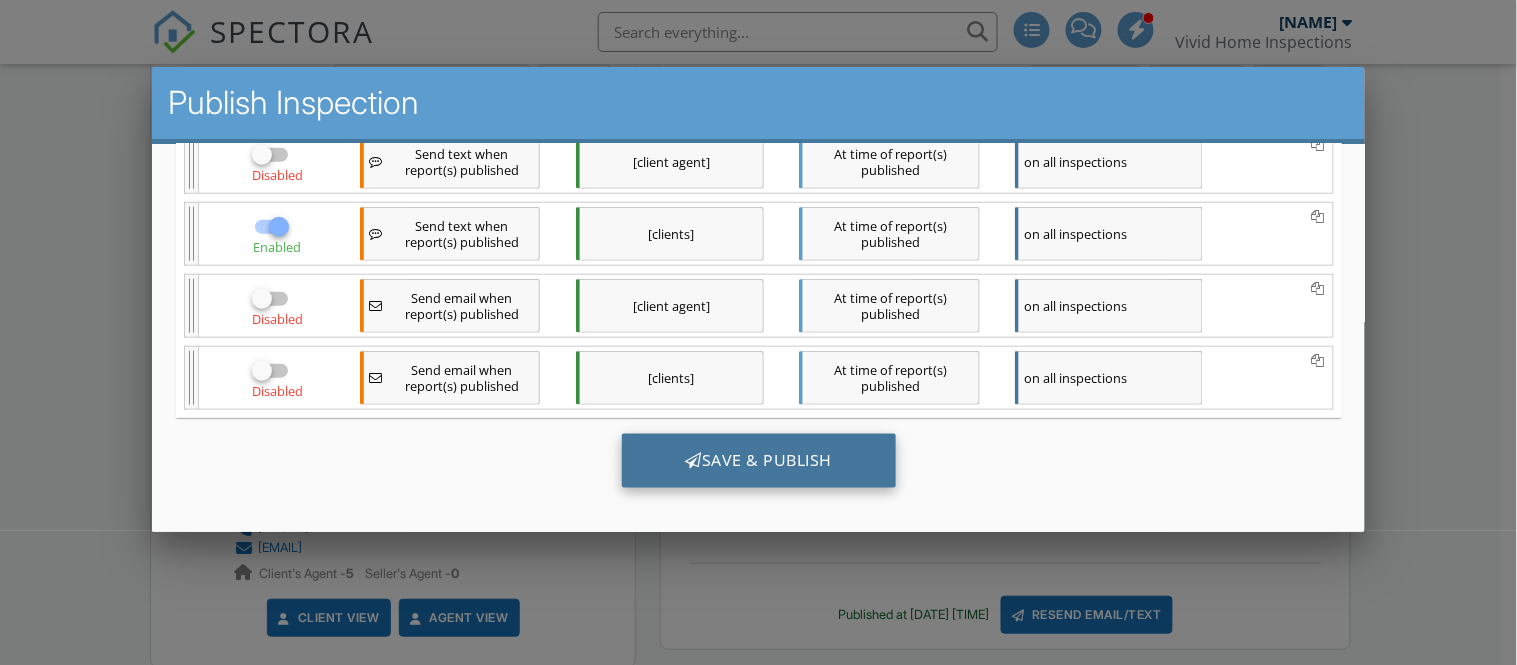 click on "Save & Publish" at bounding box center [758, 460] 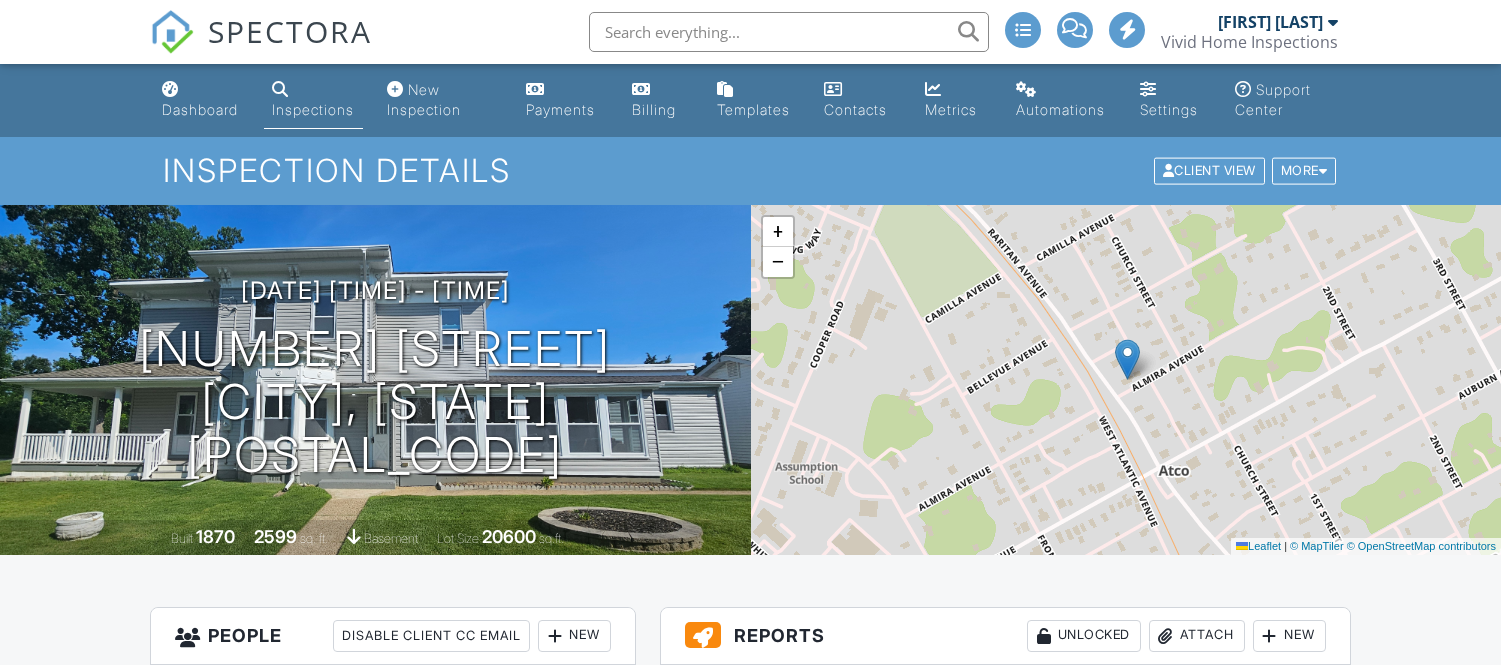 scroll, scrollTop: 0, scrollLeft: 0, axis: both 